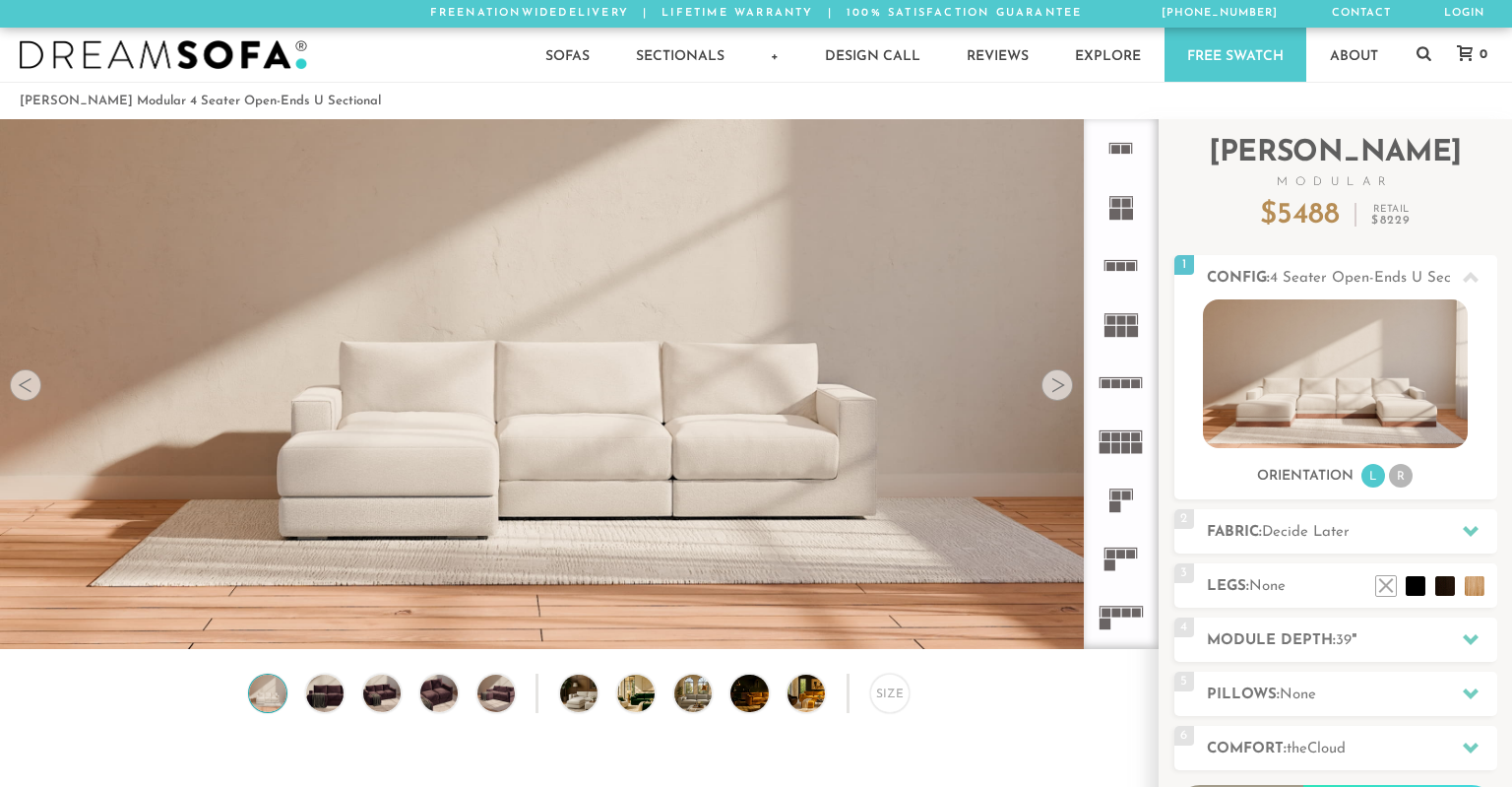 scroll, scrollTop: 0, scrollLeft: 0, axis: both 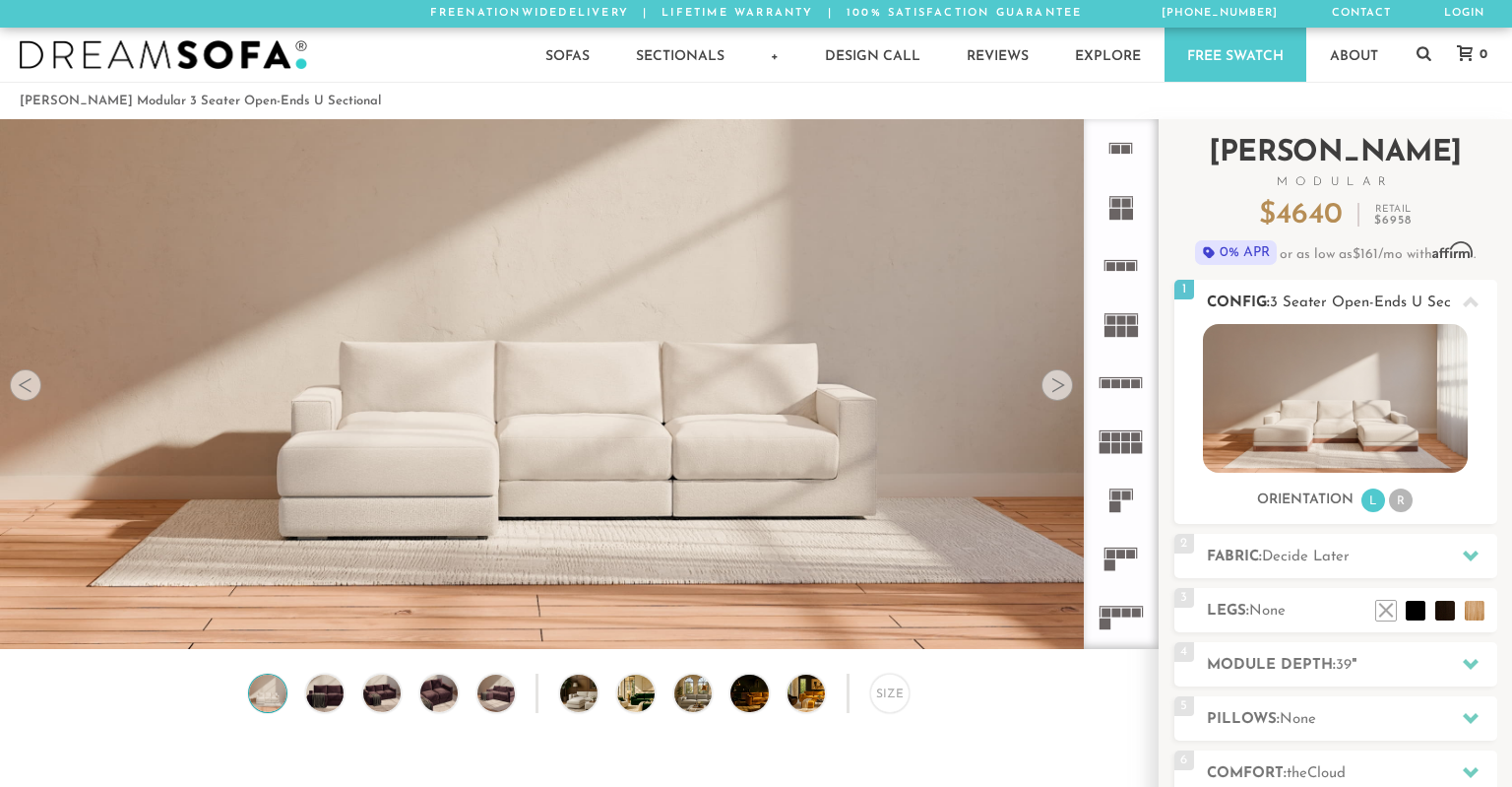 click on "R" at bounding box center [1401, 500] 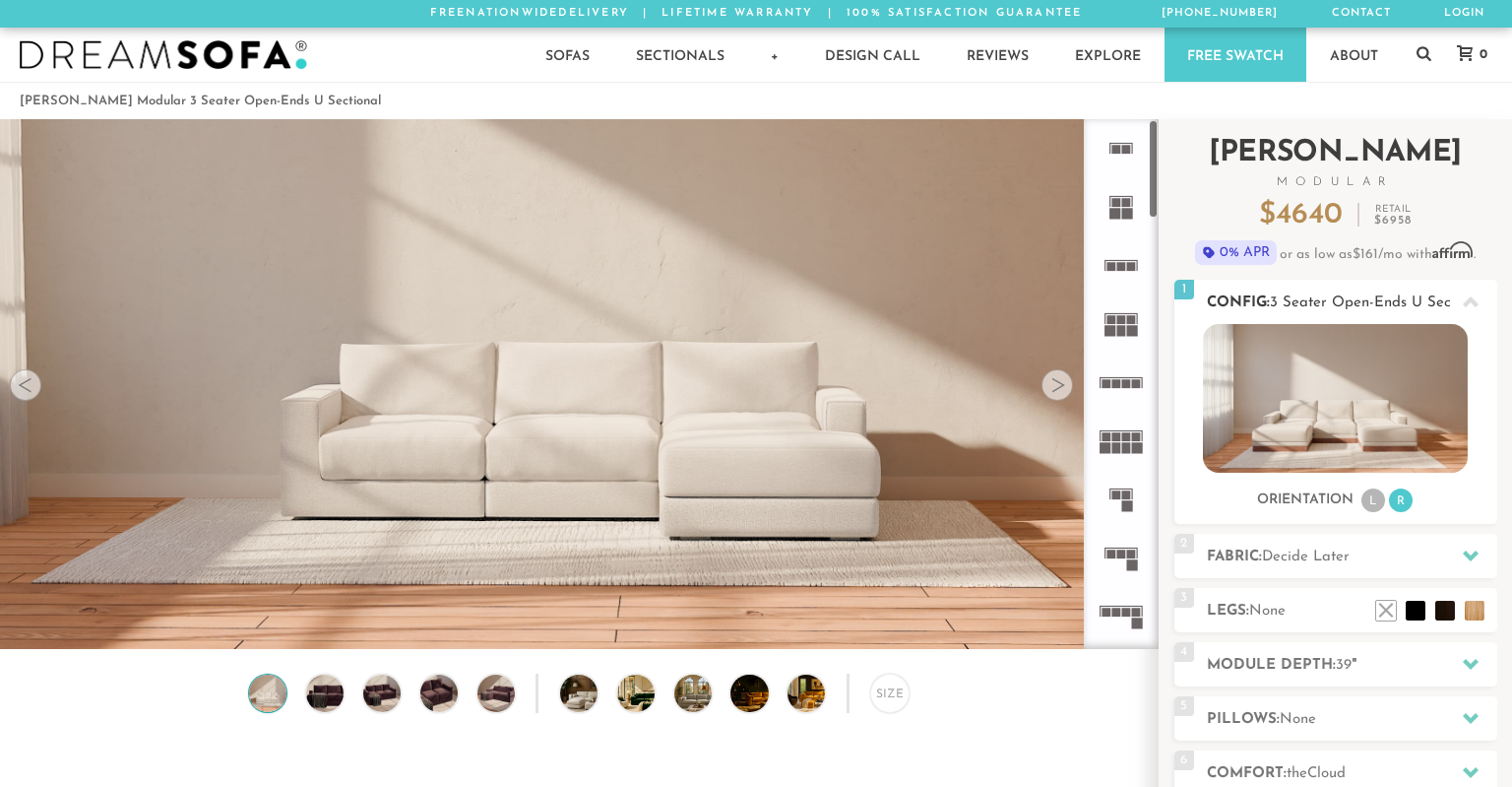 click on "L" at bounding box center (1373, 500) 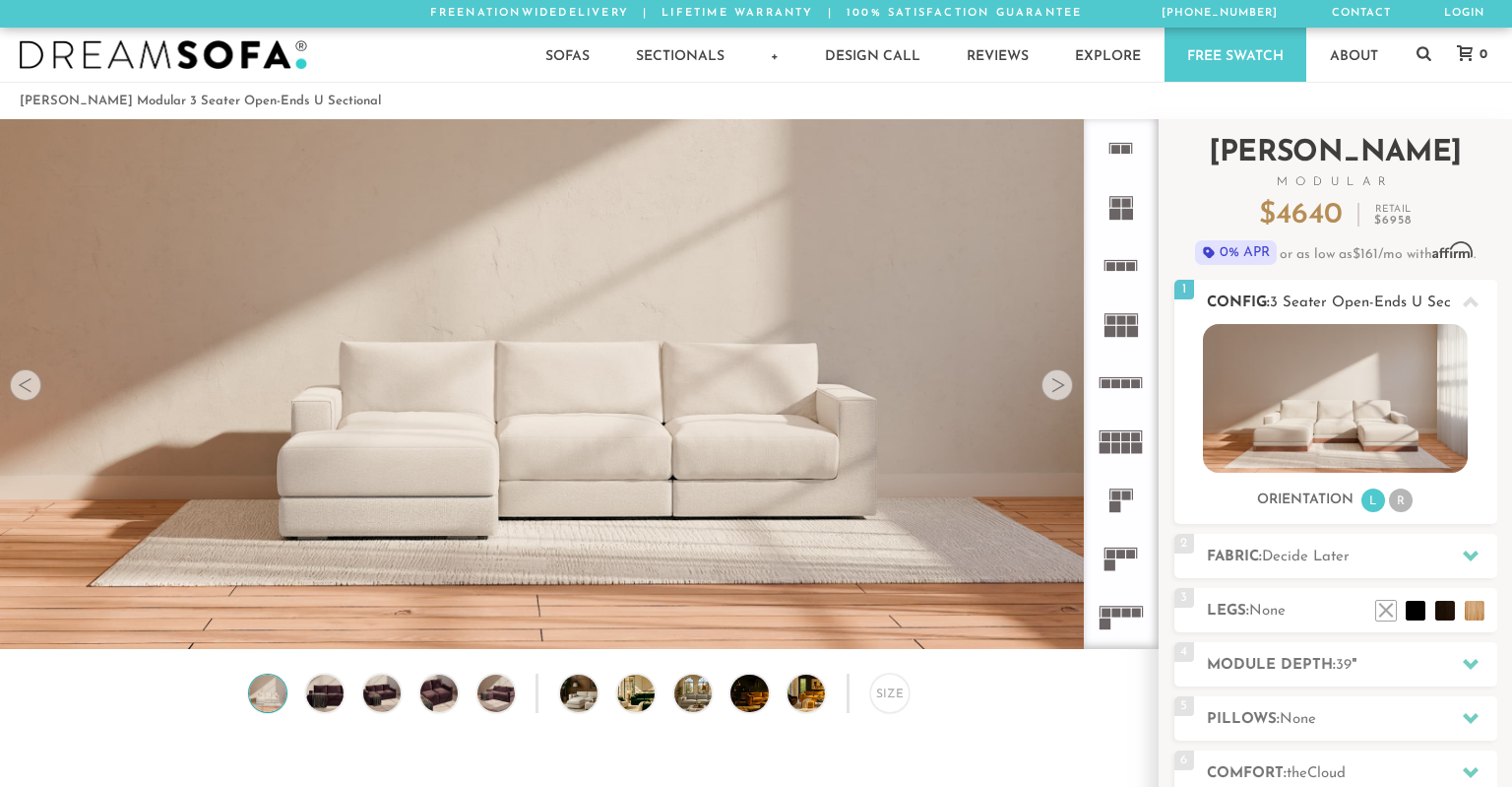 click on "R" at bounding box center (1401, 500) 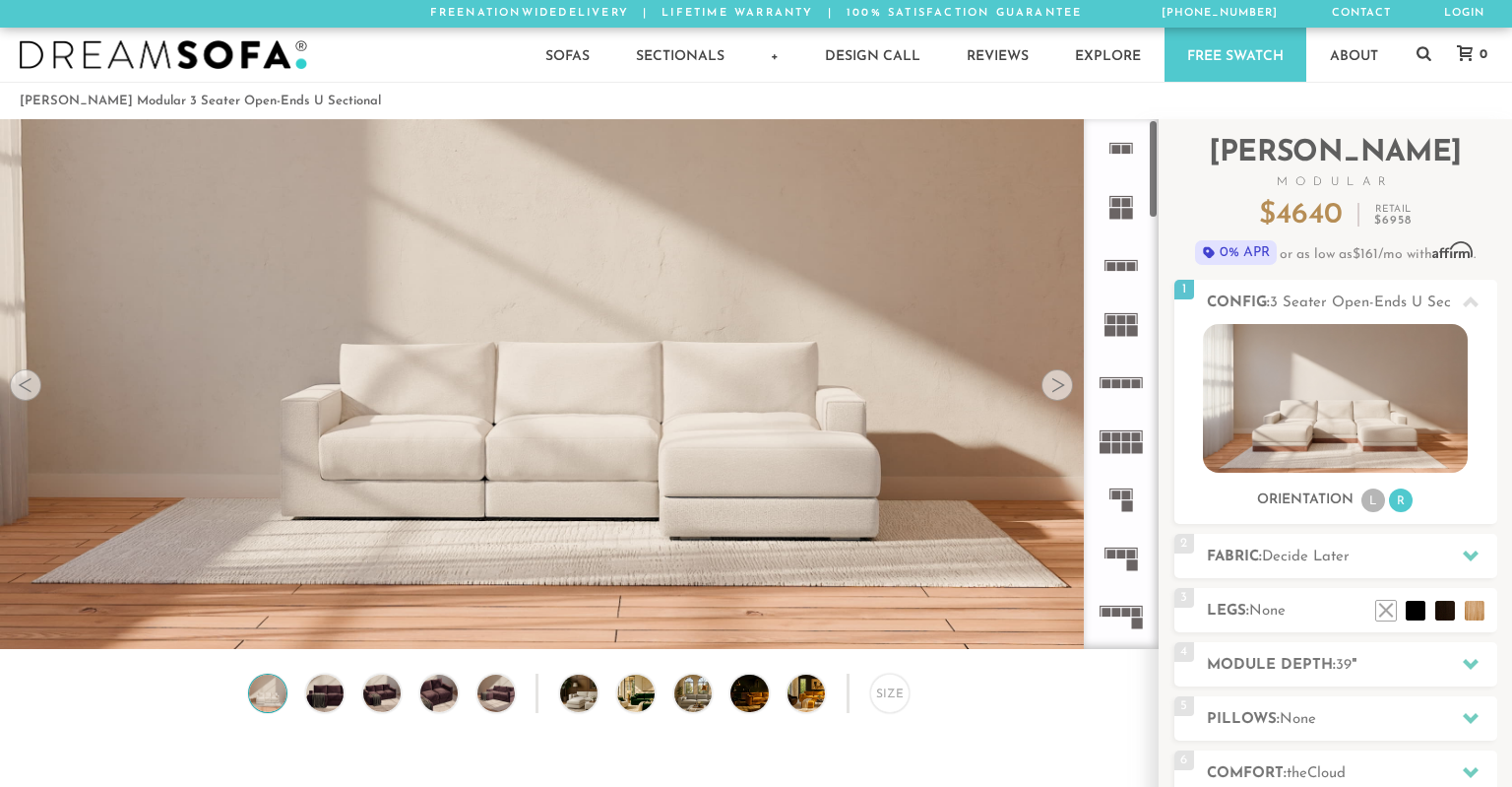 click 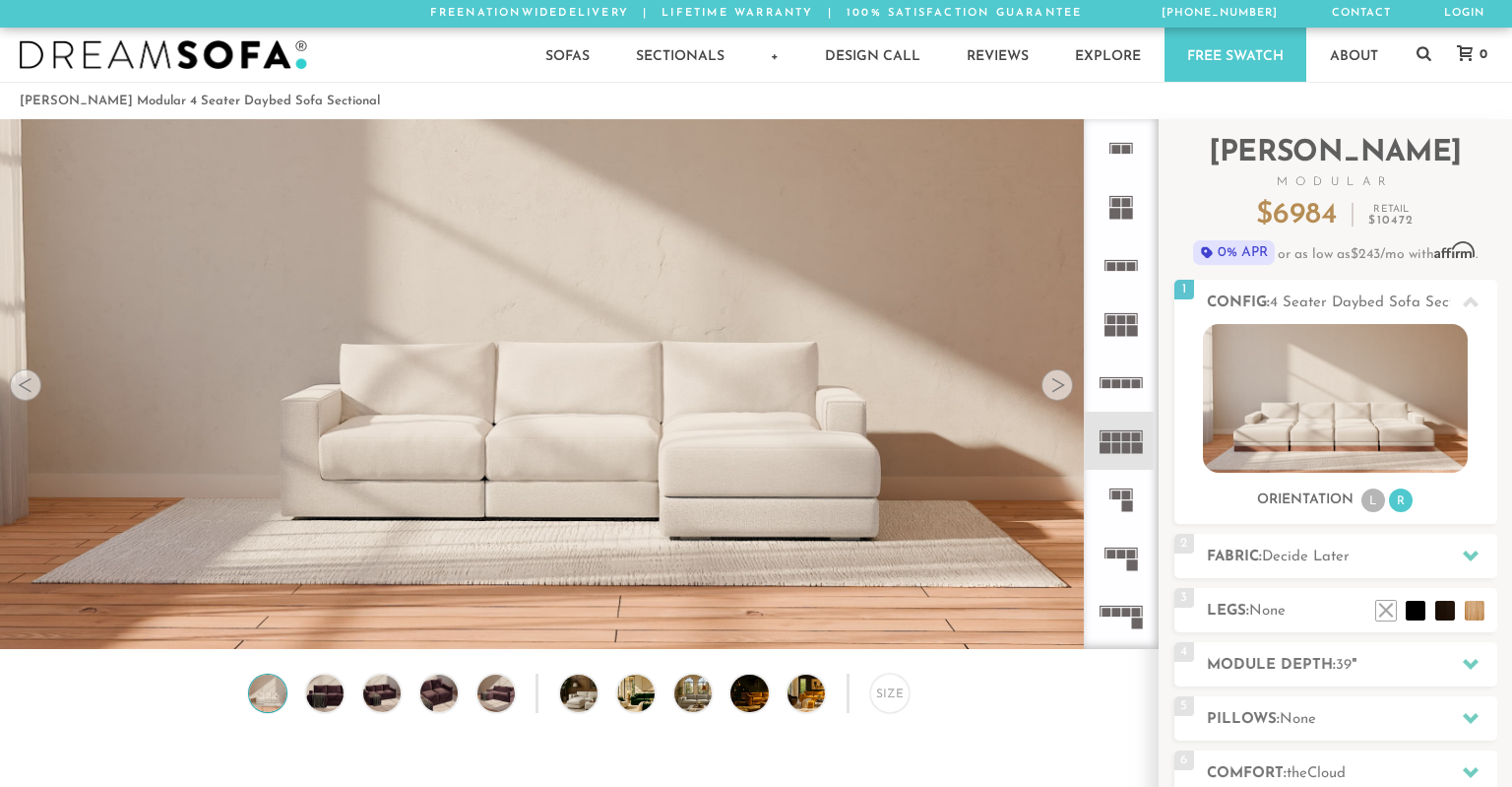 click 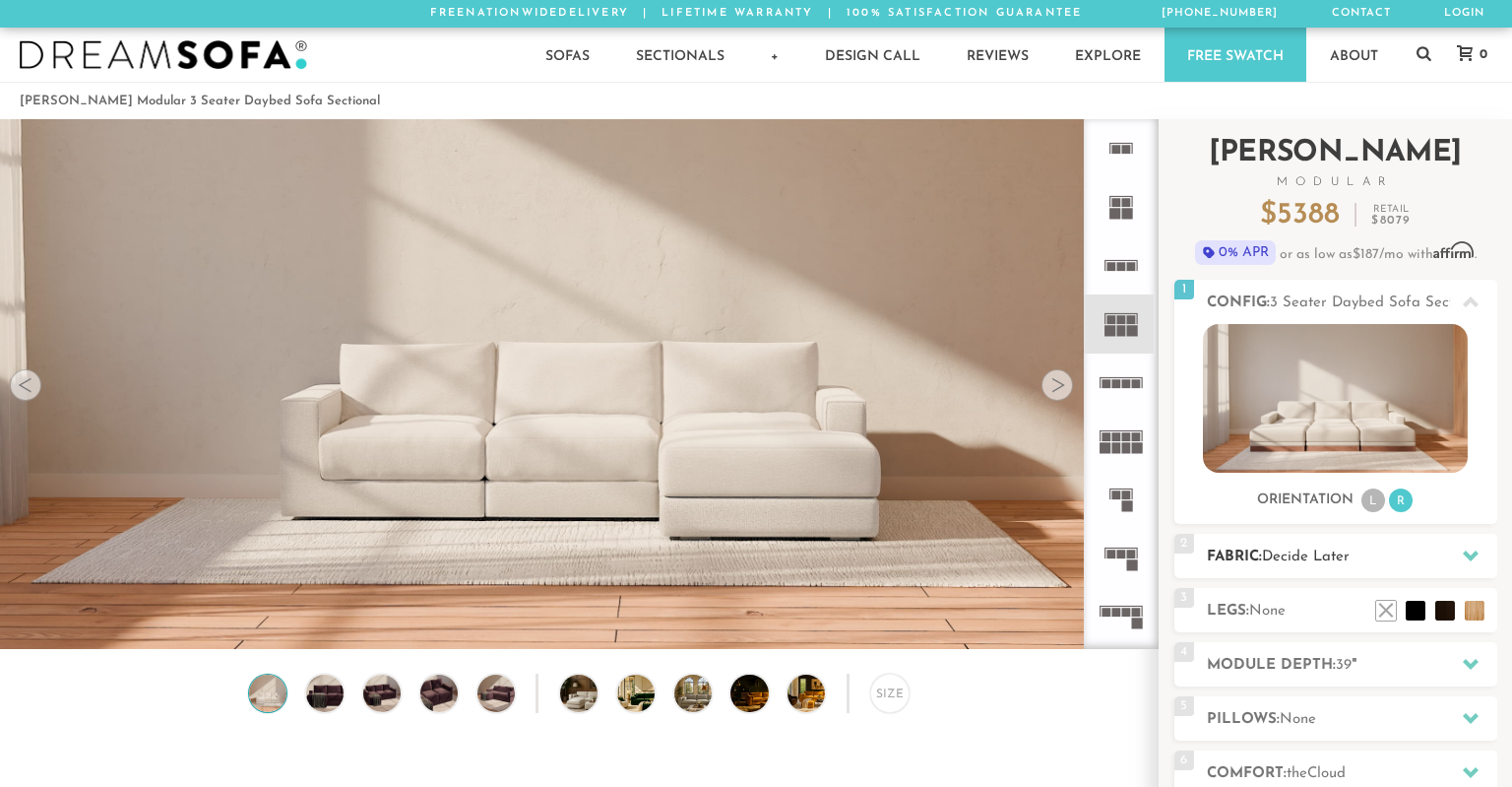 click on "Fabric:  Decide Later" at bounding box center (1352, 557) 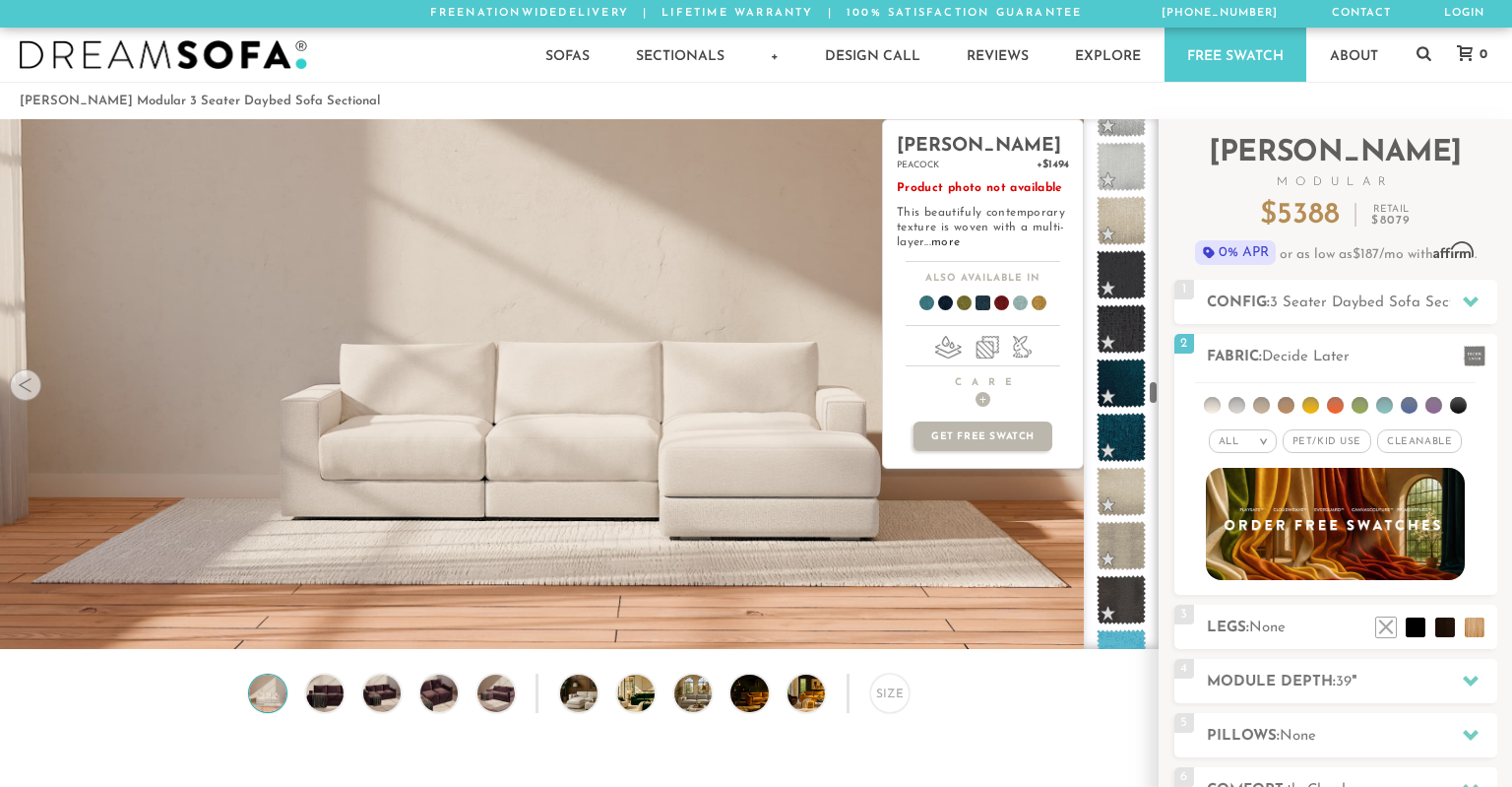 scroll, scrollTop: 5938, scrollLeft: 0, axis: vertical 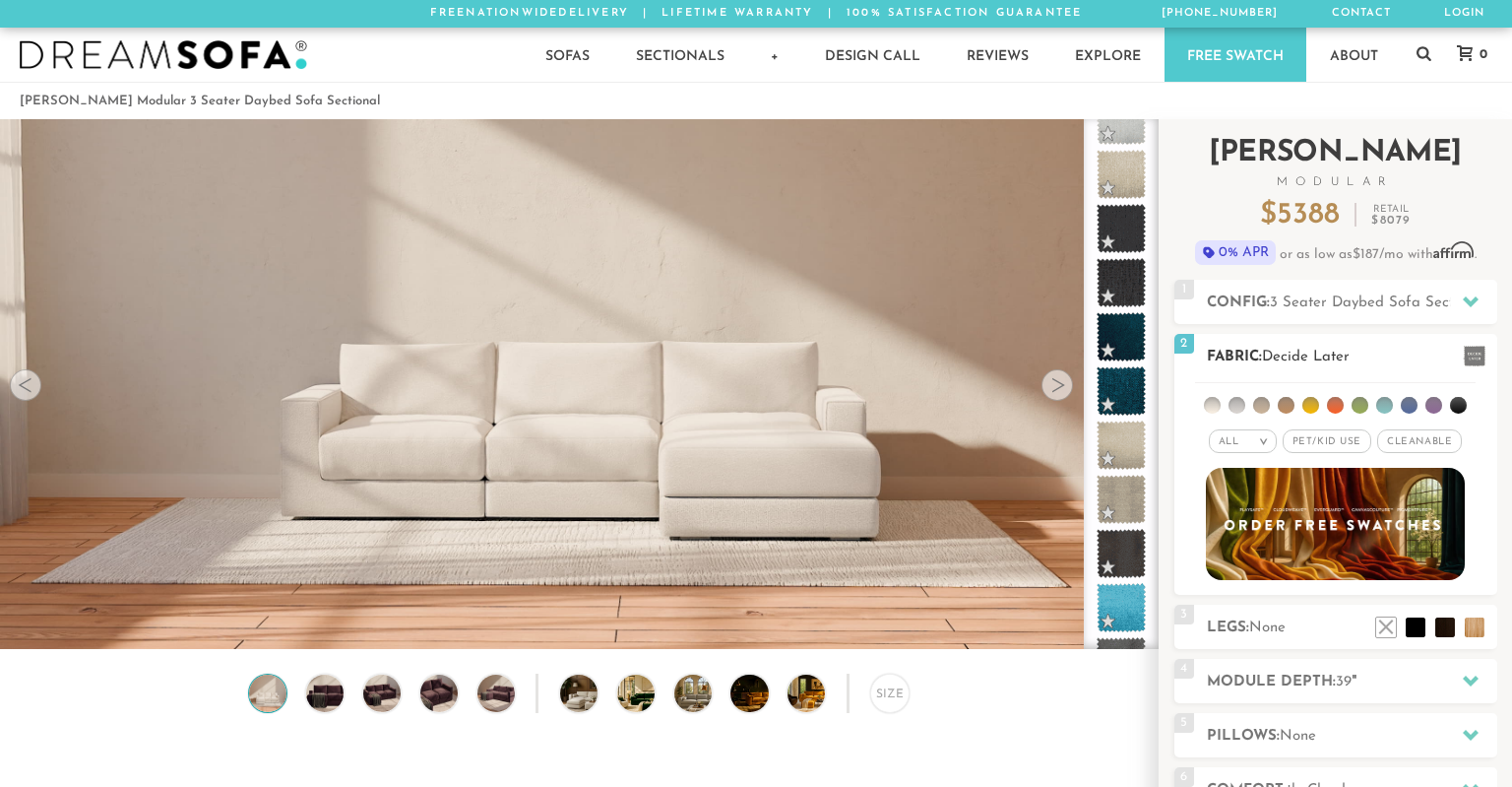 click at bounding box center [1433, 405] 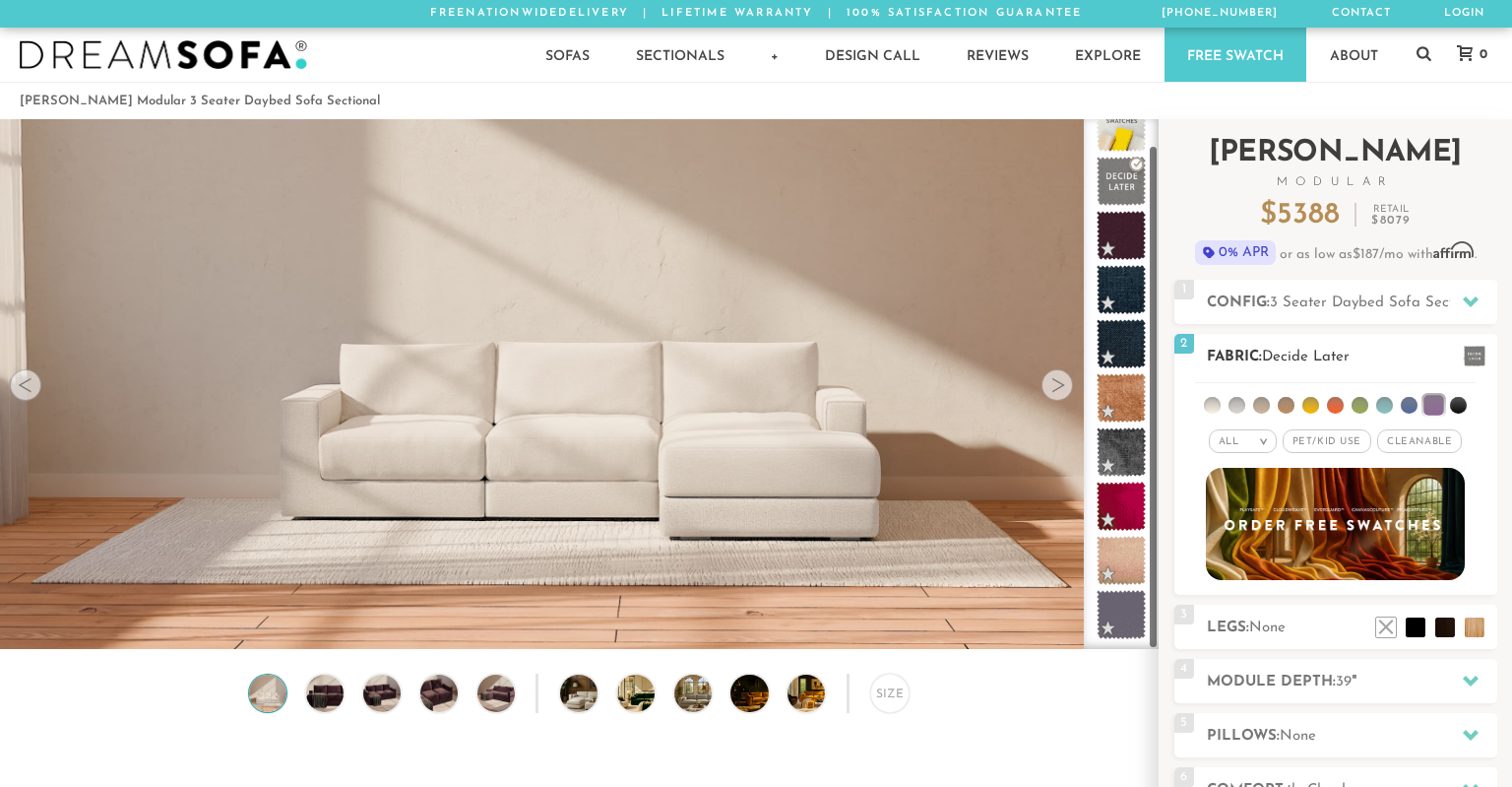 scroll, scrollTop: 26, scrollLeft: 0, axis: vertical 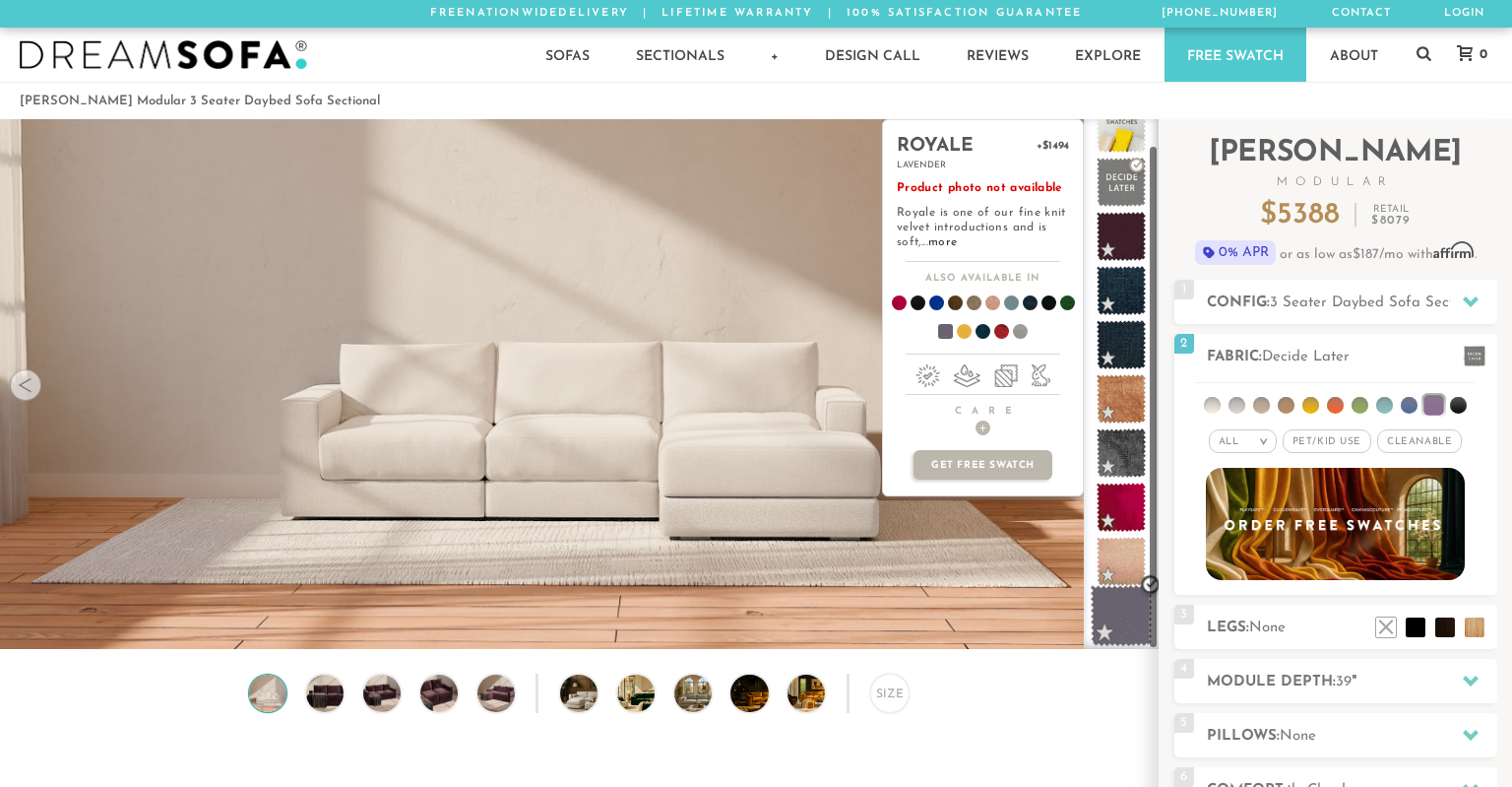 click at bounding box center (1121, 616) 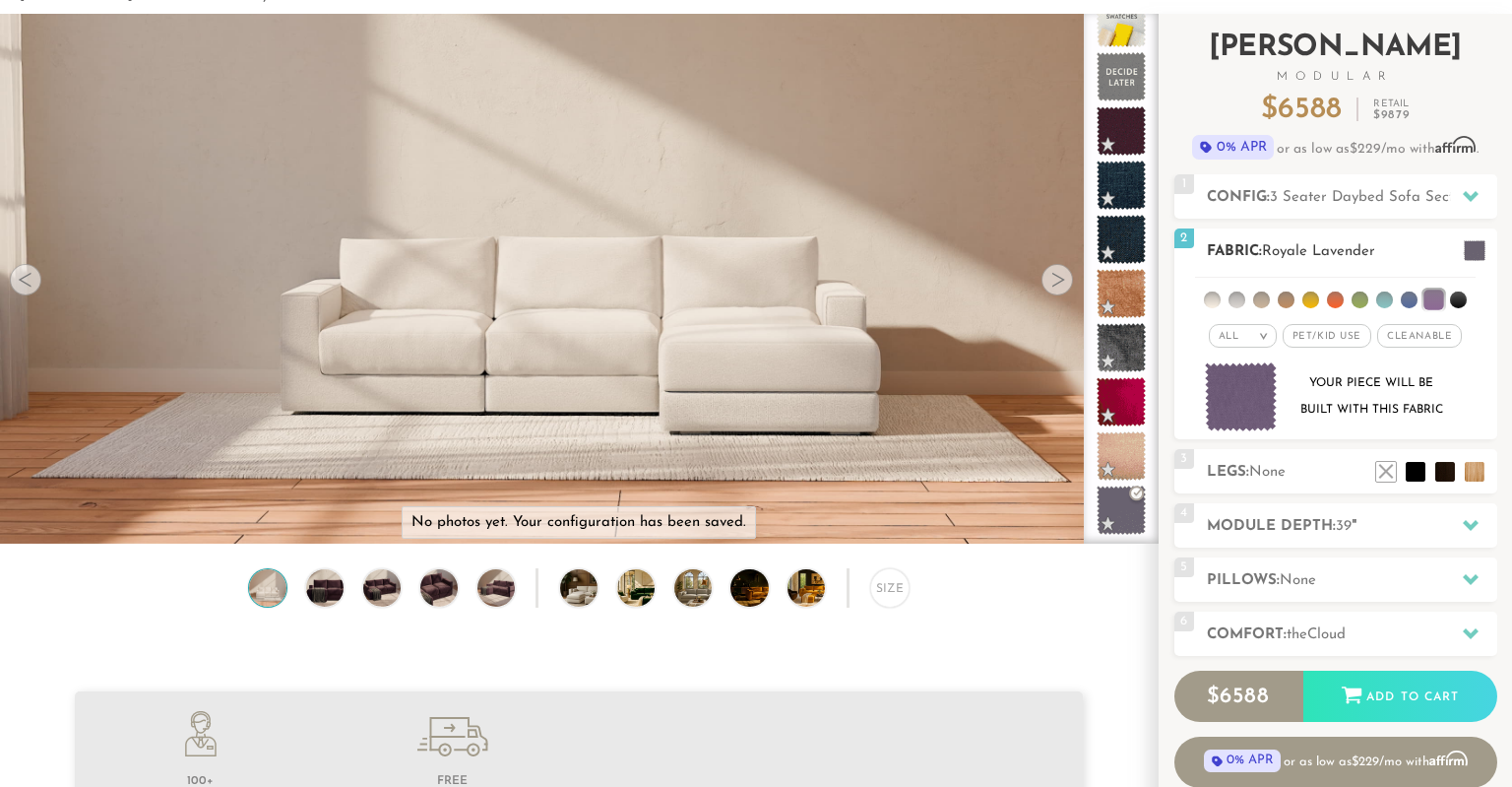 scroll, scrollTop: 116, scrollLeft: 0, axis: vertical 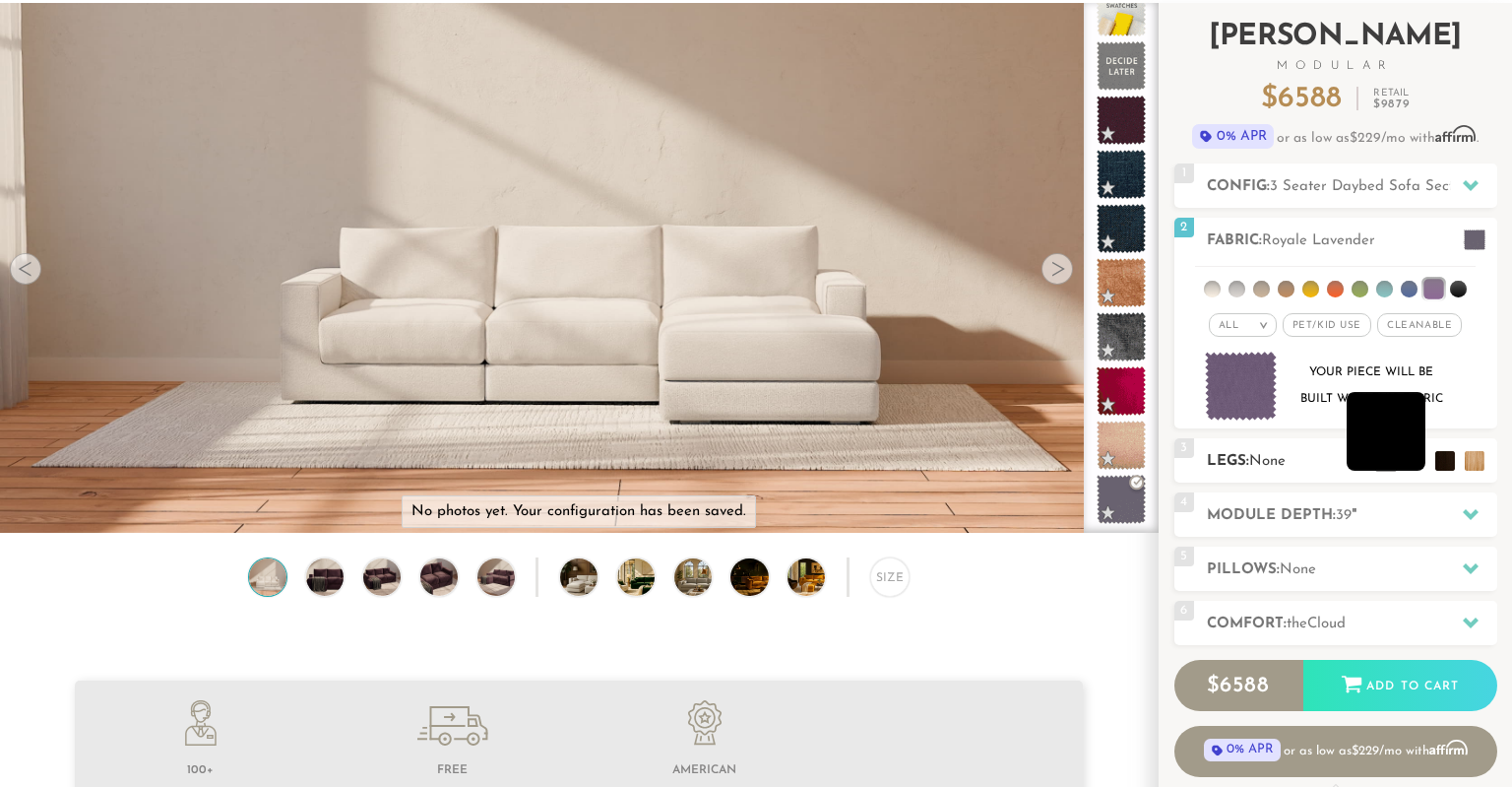click at bounding box center [1386, 431] 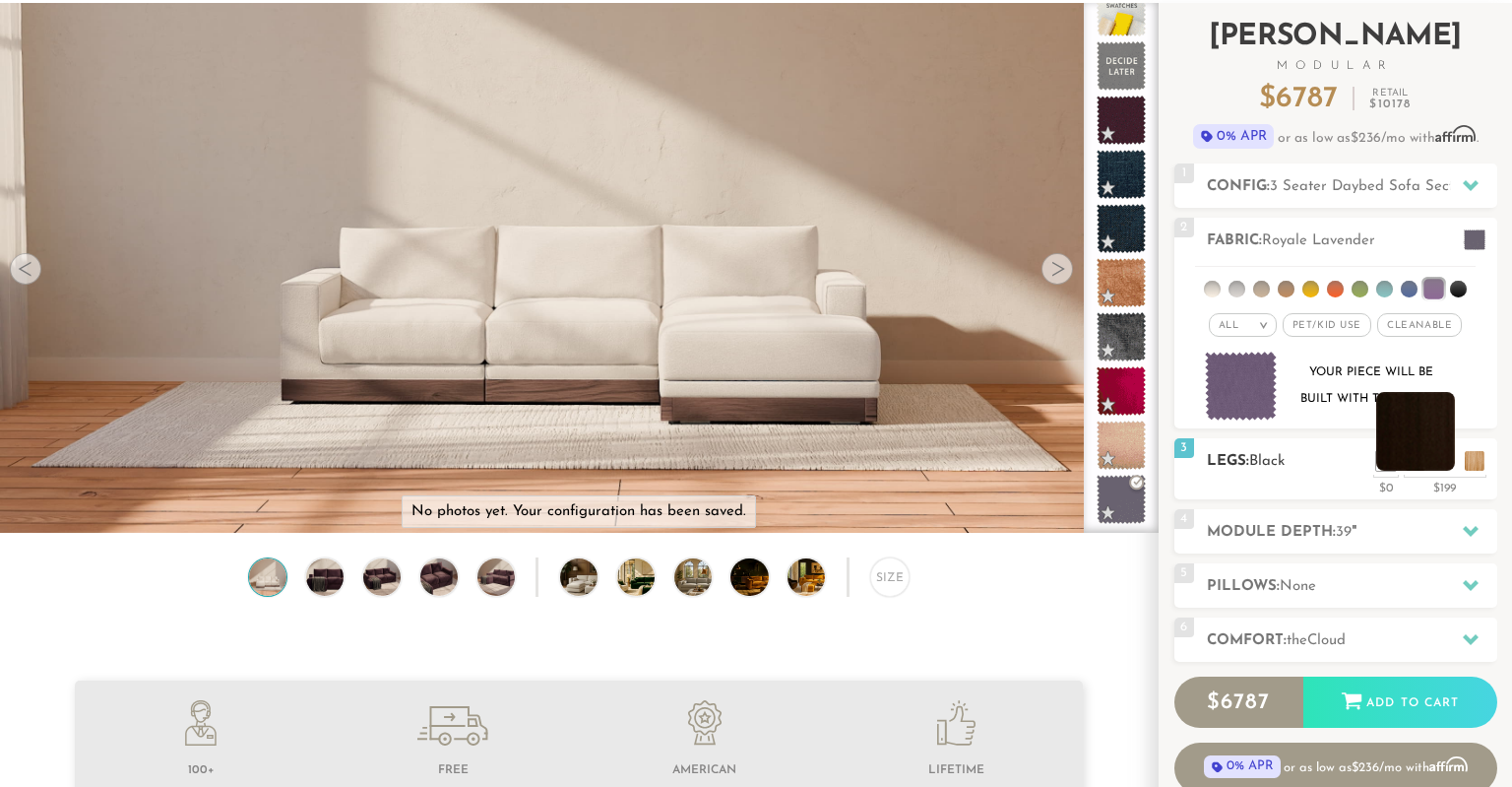 click at bounding box center [1430, 456] 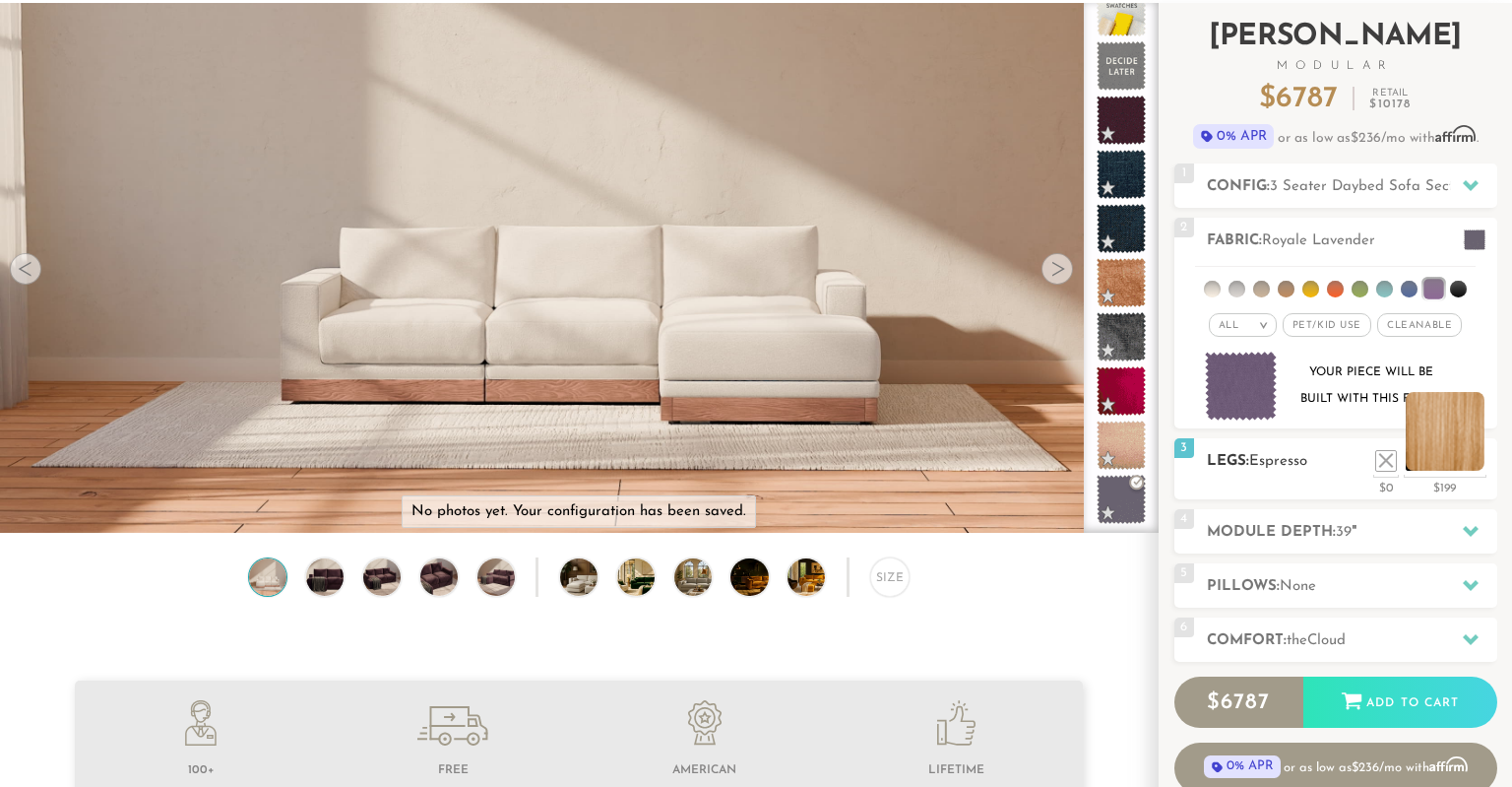 click at bounding box center (1445, 431) 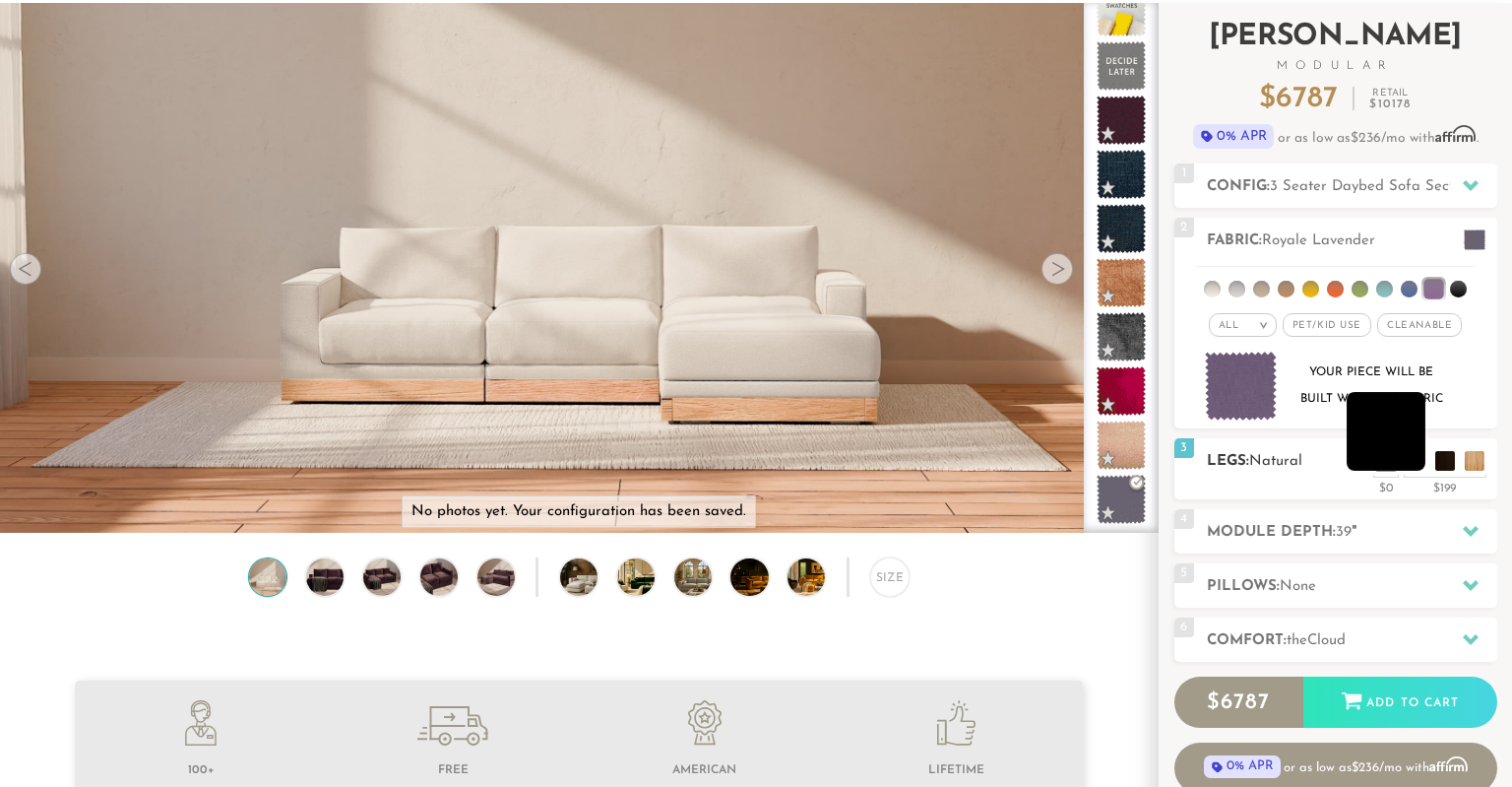 click at bounding box center [1386, 431] 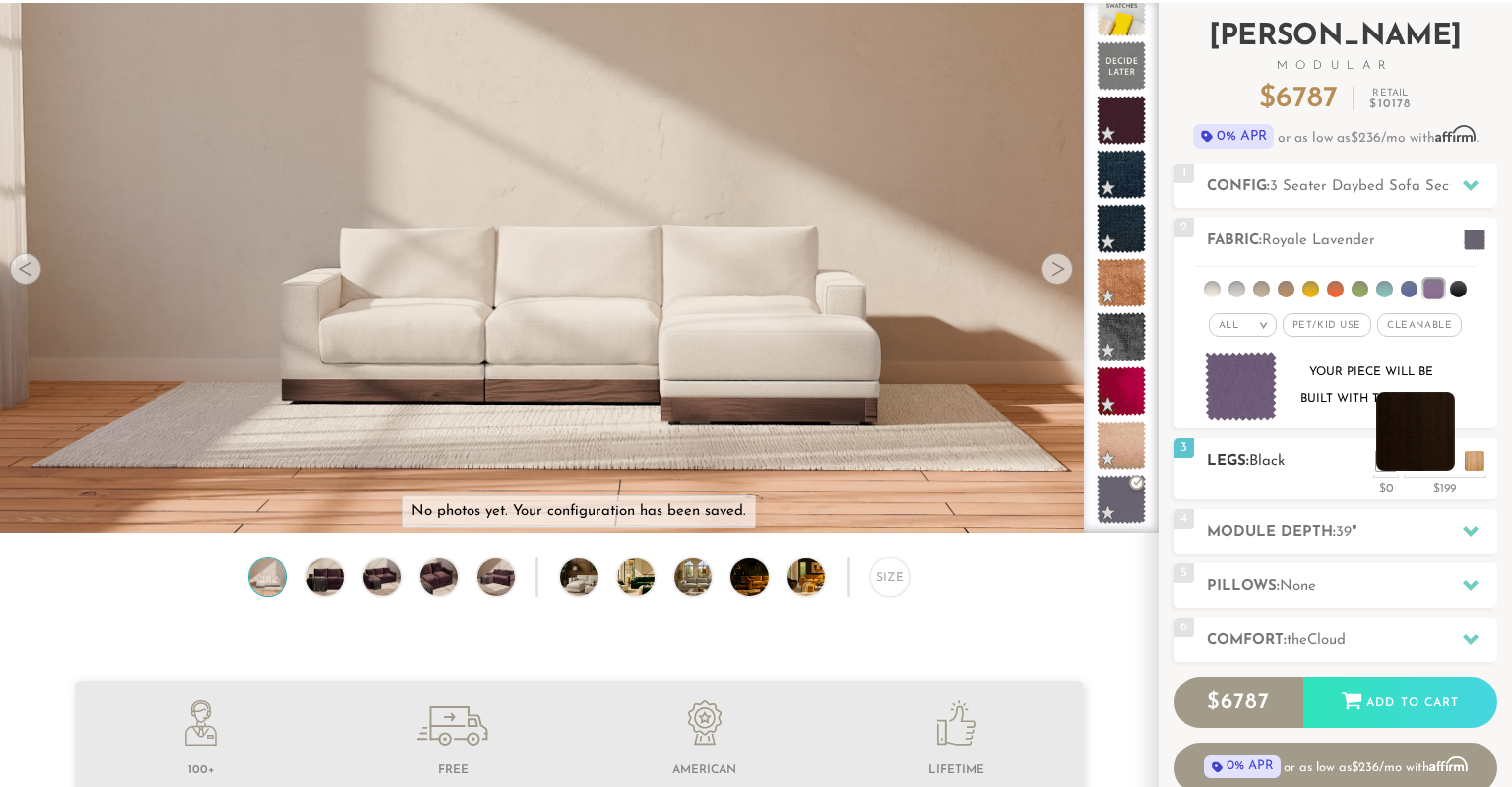 click at bounding box center (1416, 431) 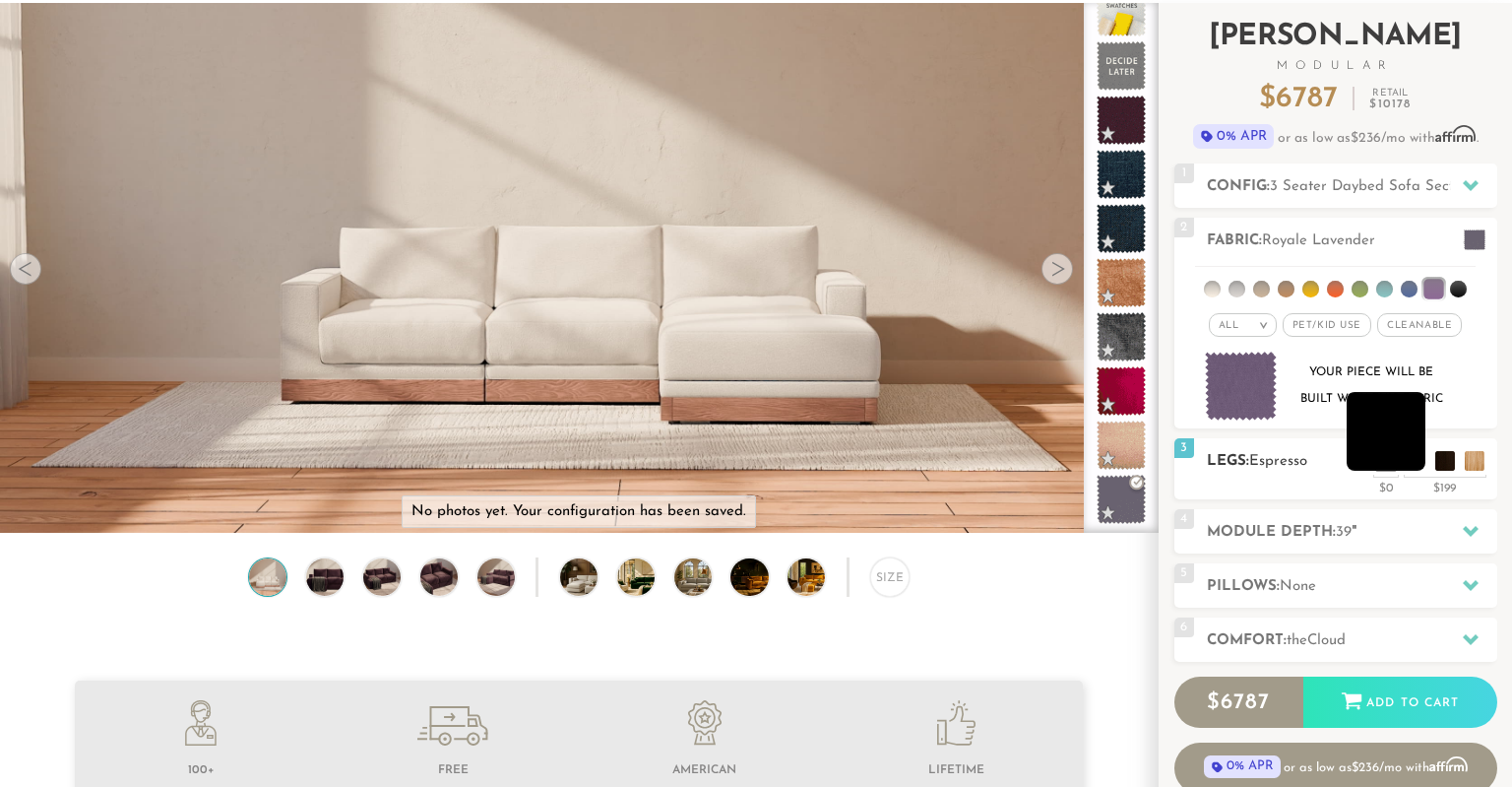 click at bounding box center [1386, 431] 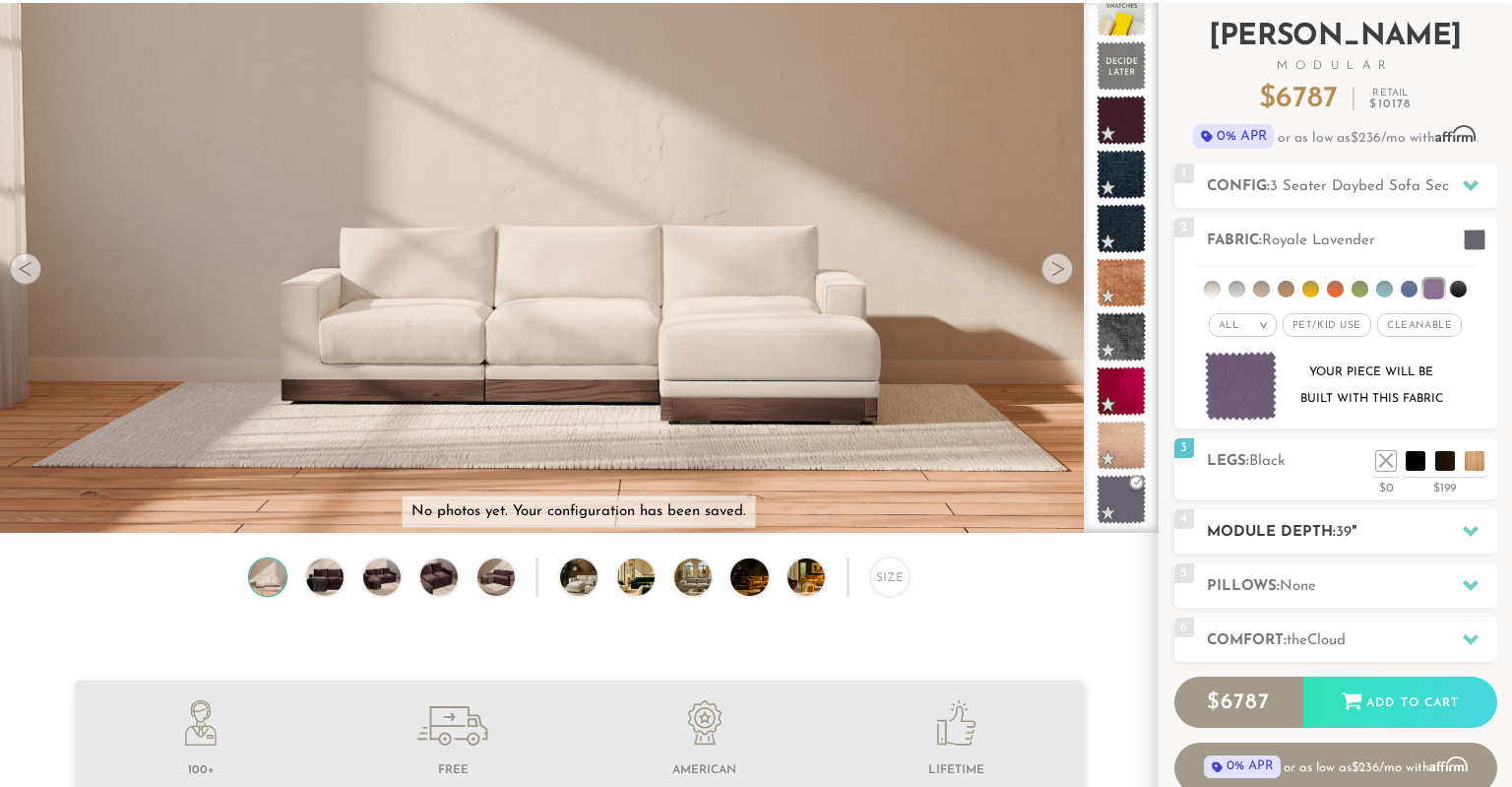 click on "Module Depth:  39 "" at bounding box center [1352, 532] 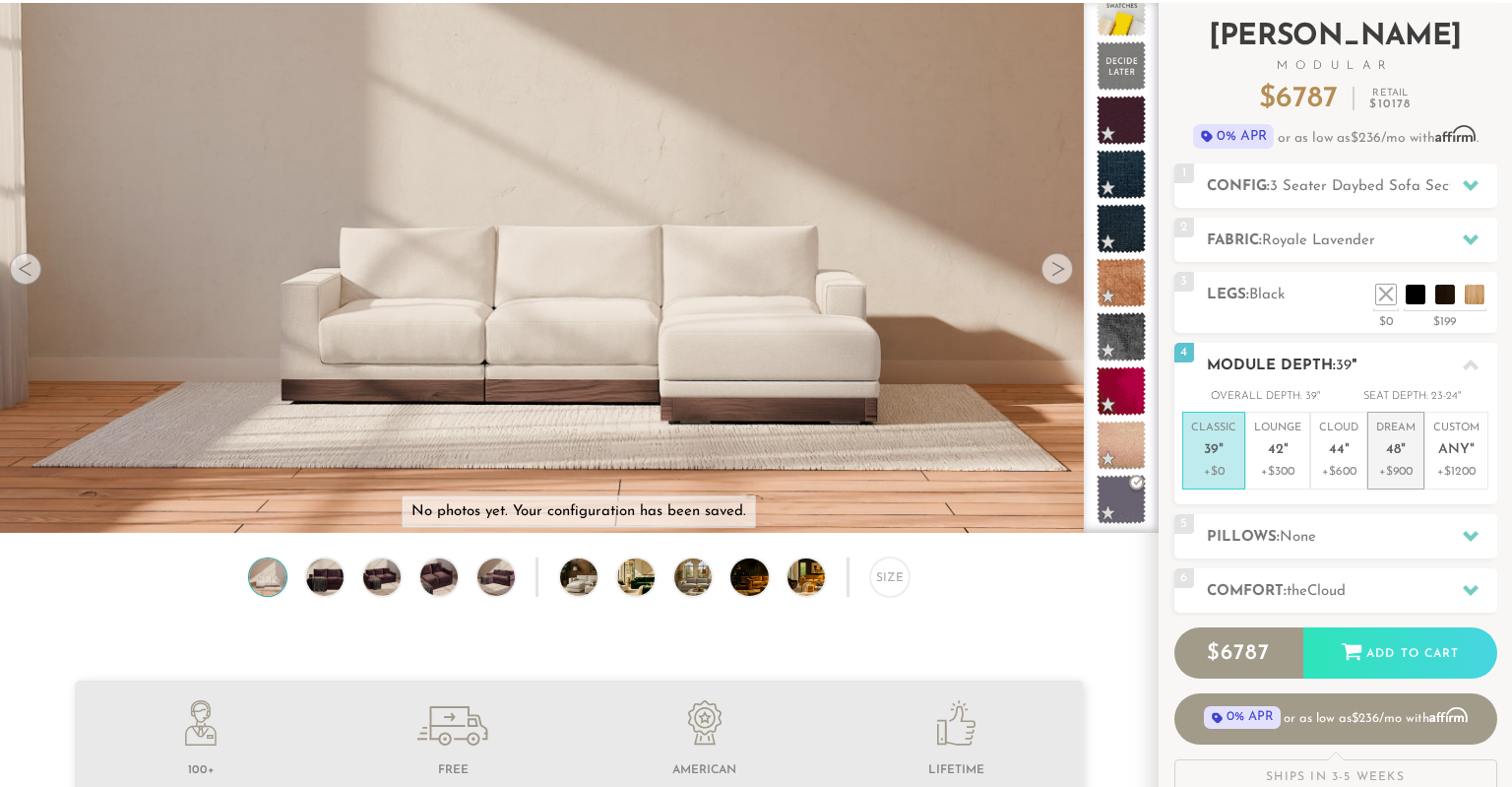 click on "+$900" at bounding box center (1396, 472) 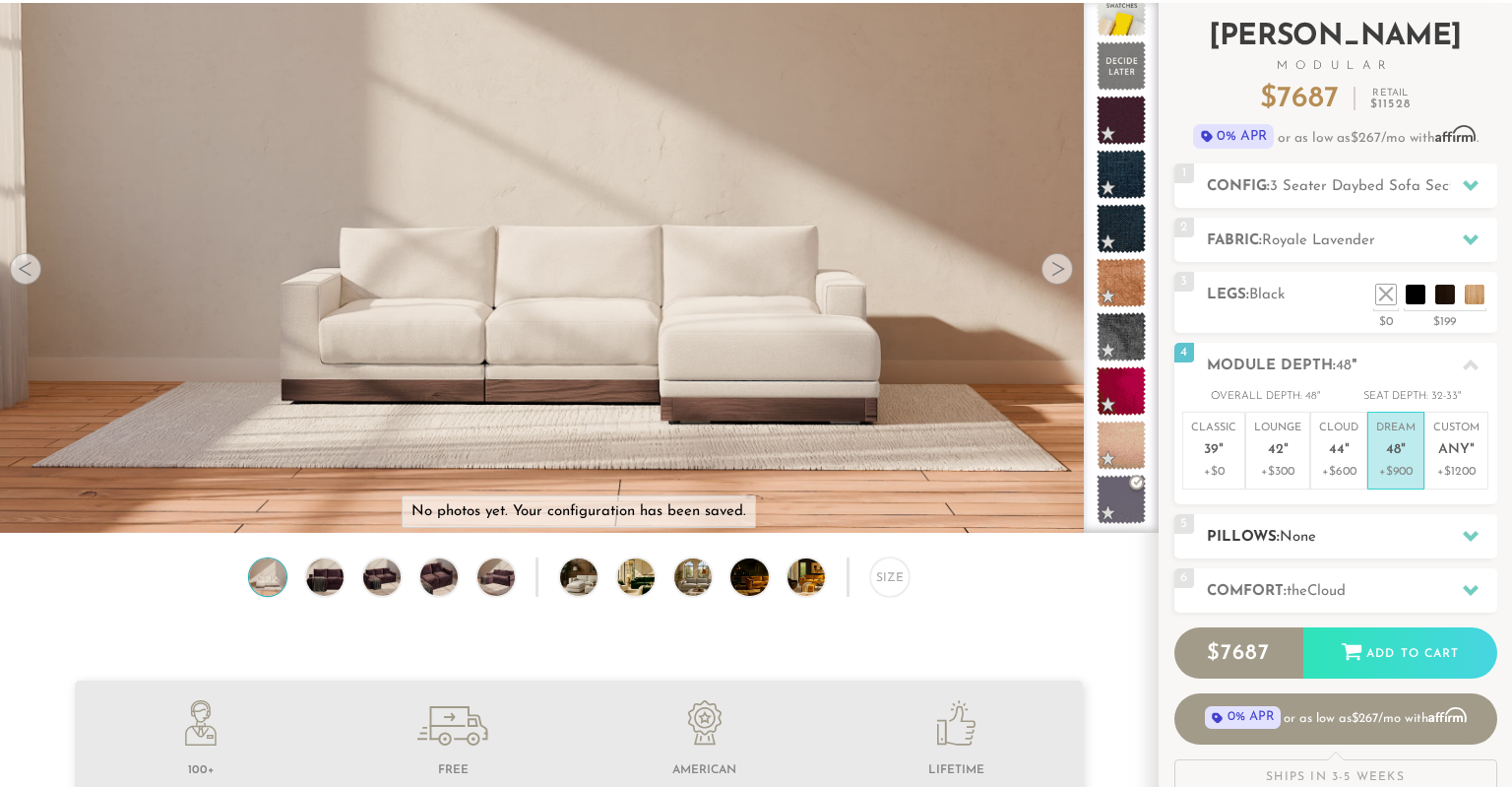 click on "Pillows:  None" at bounding box center (1352, 537) 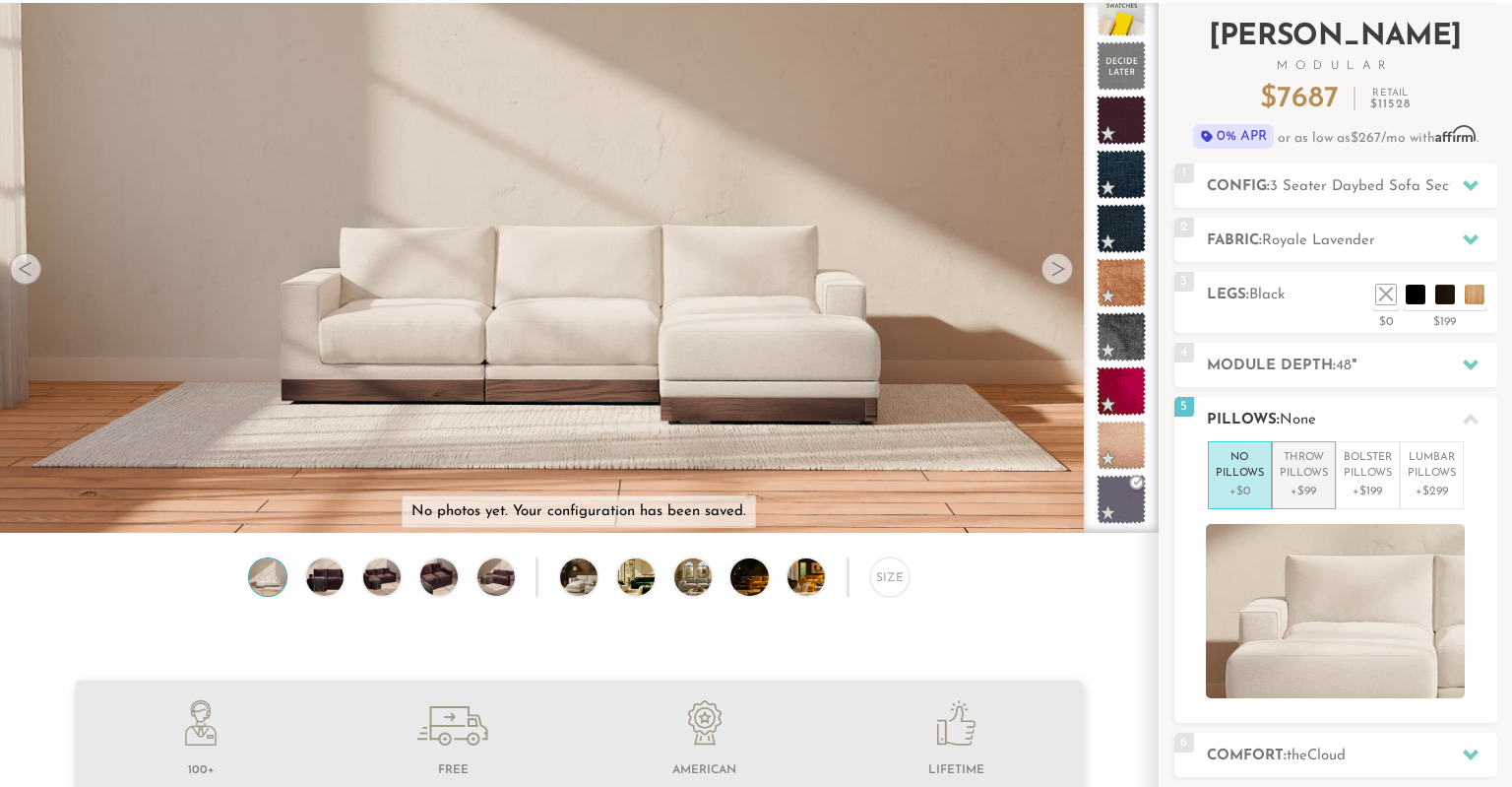 click on "Throw Pillows" at bounding box center [1303, 466] 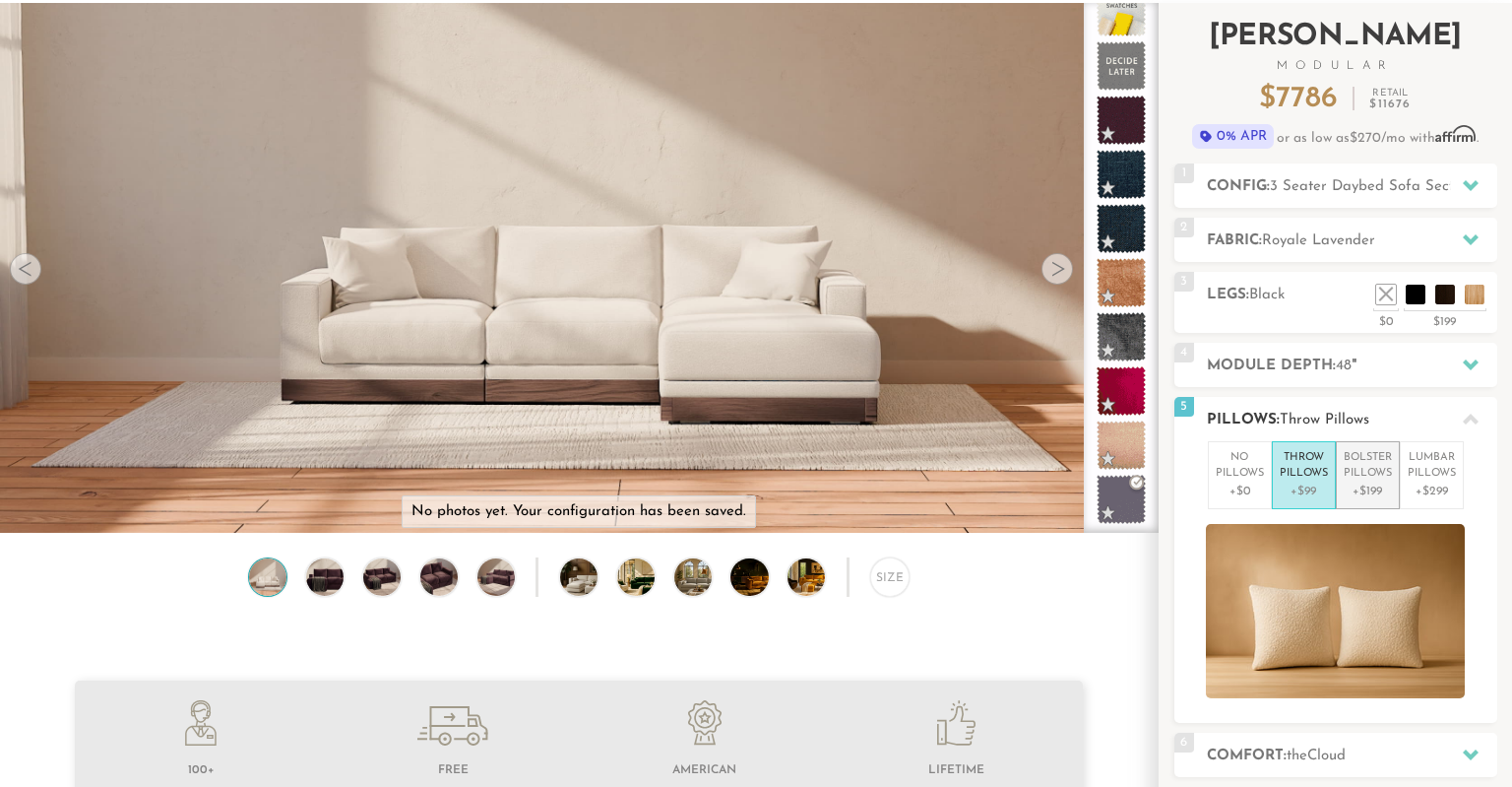 click on "Bolster Pillows" at bounding box center (1367, 466) 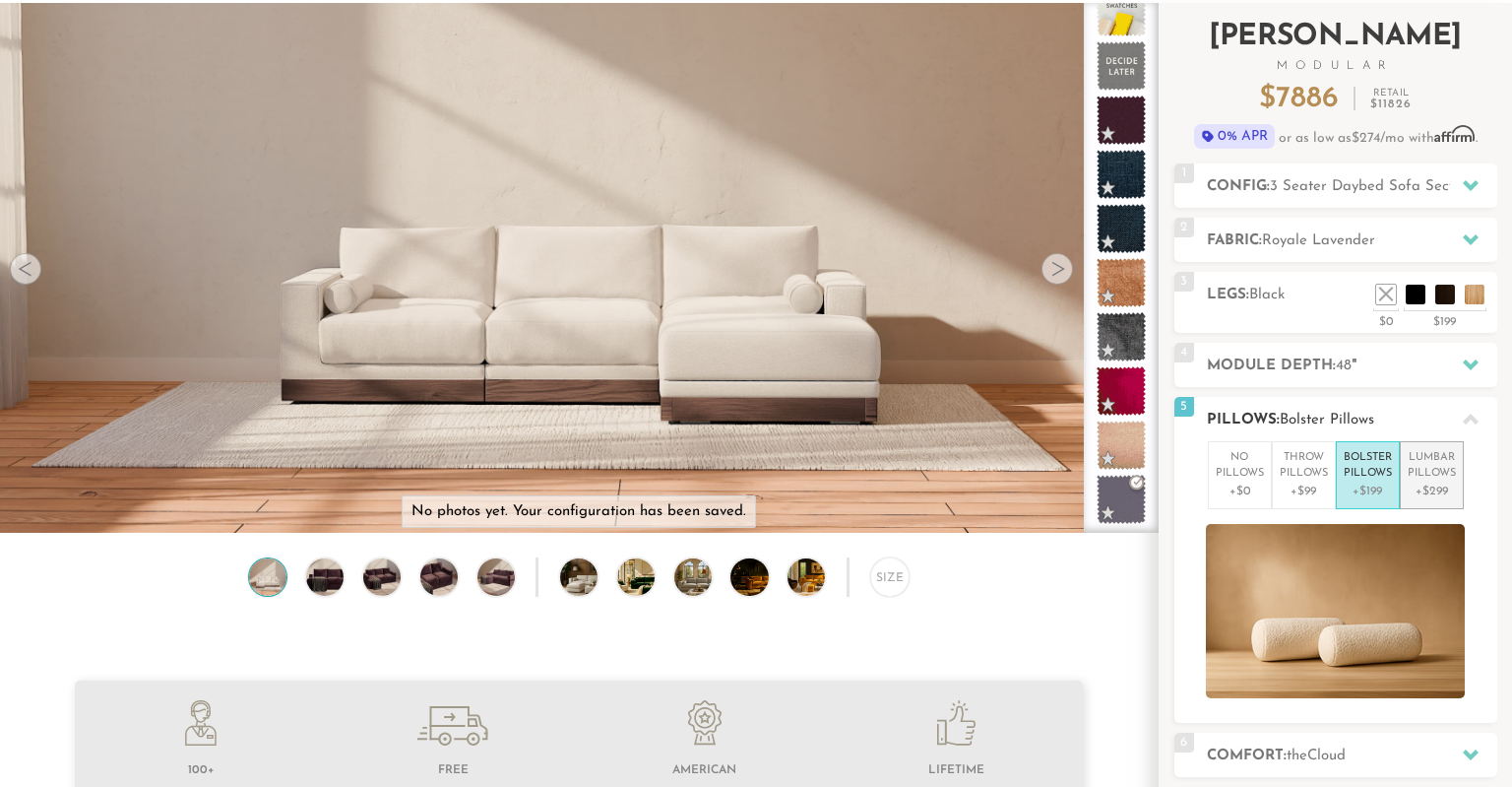 click on "+$299" at bounding box center (1431, 492) 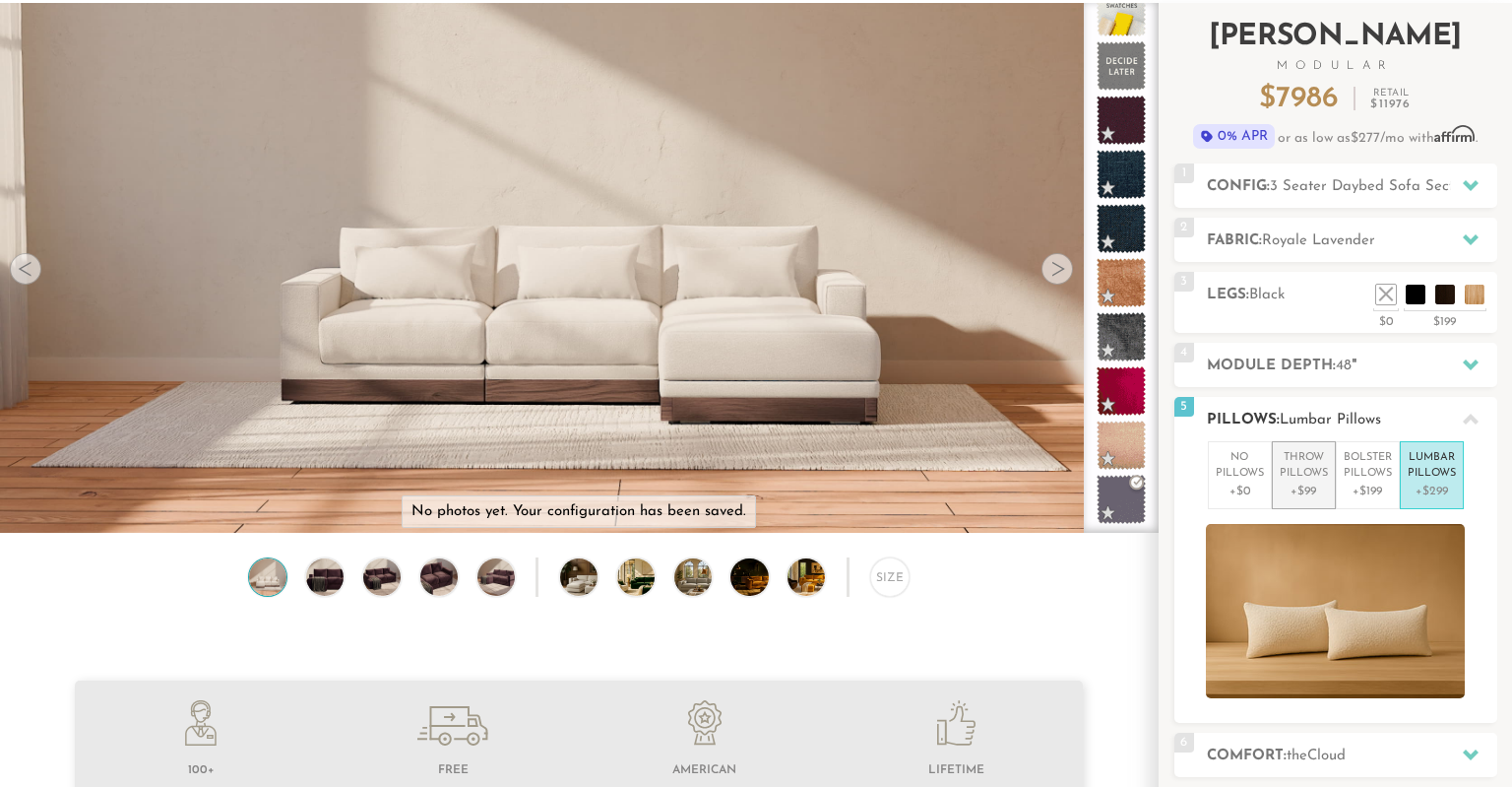 click on "Throw Pillows" at bounding box center [1303, 466] 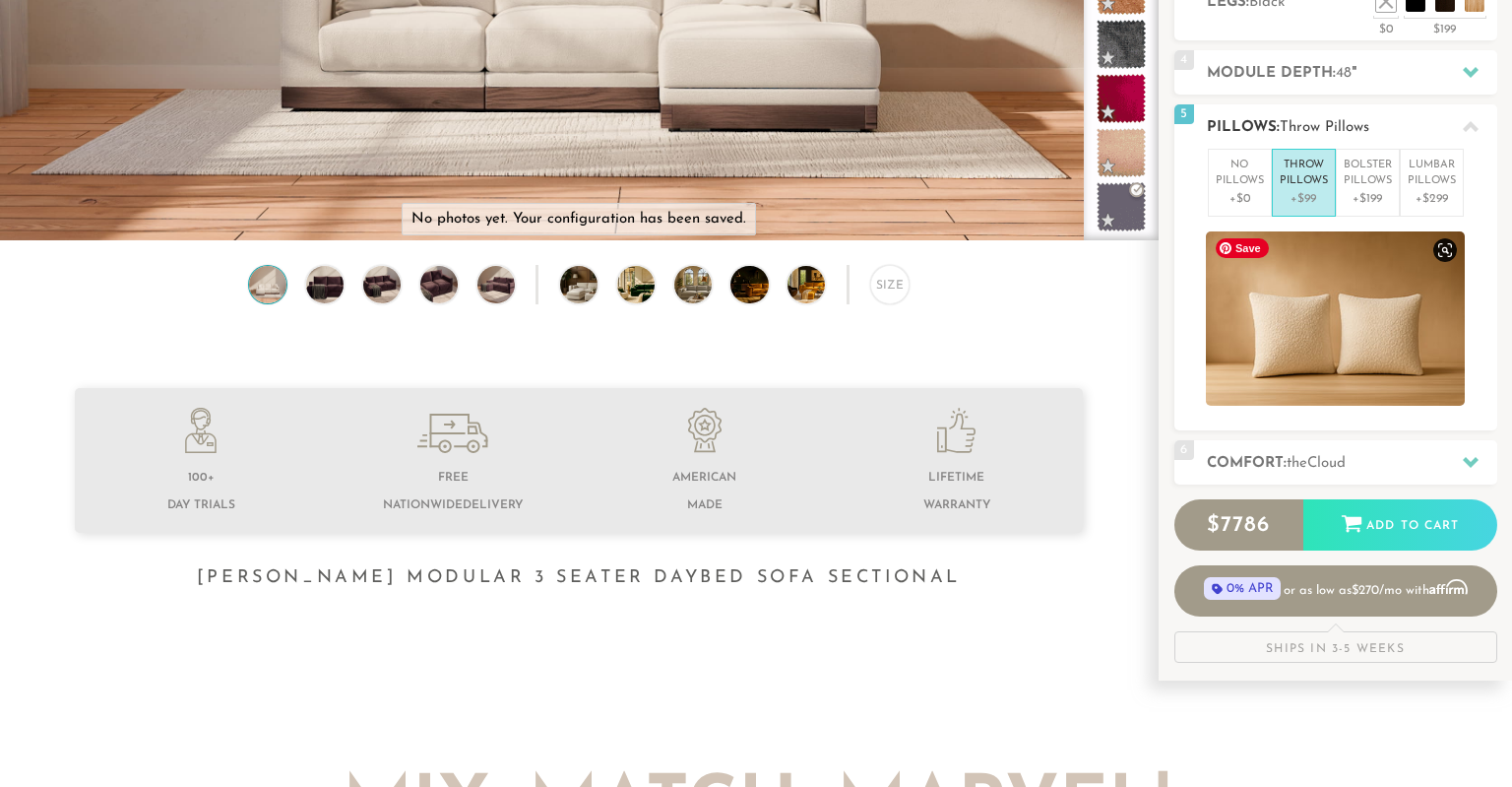 scroll, scrollTop: 411, scrollLeft: 0, axis: vertical 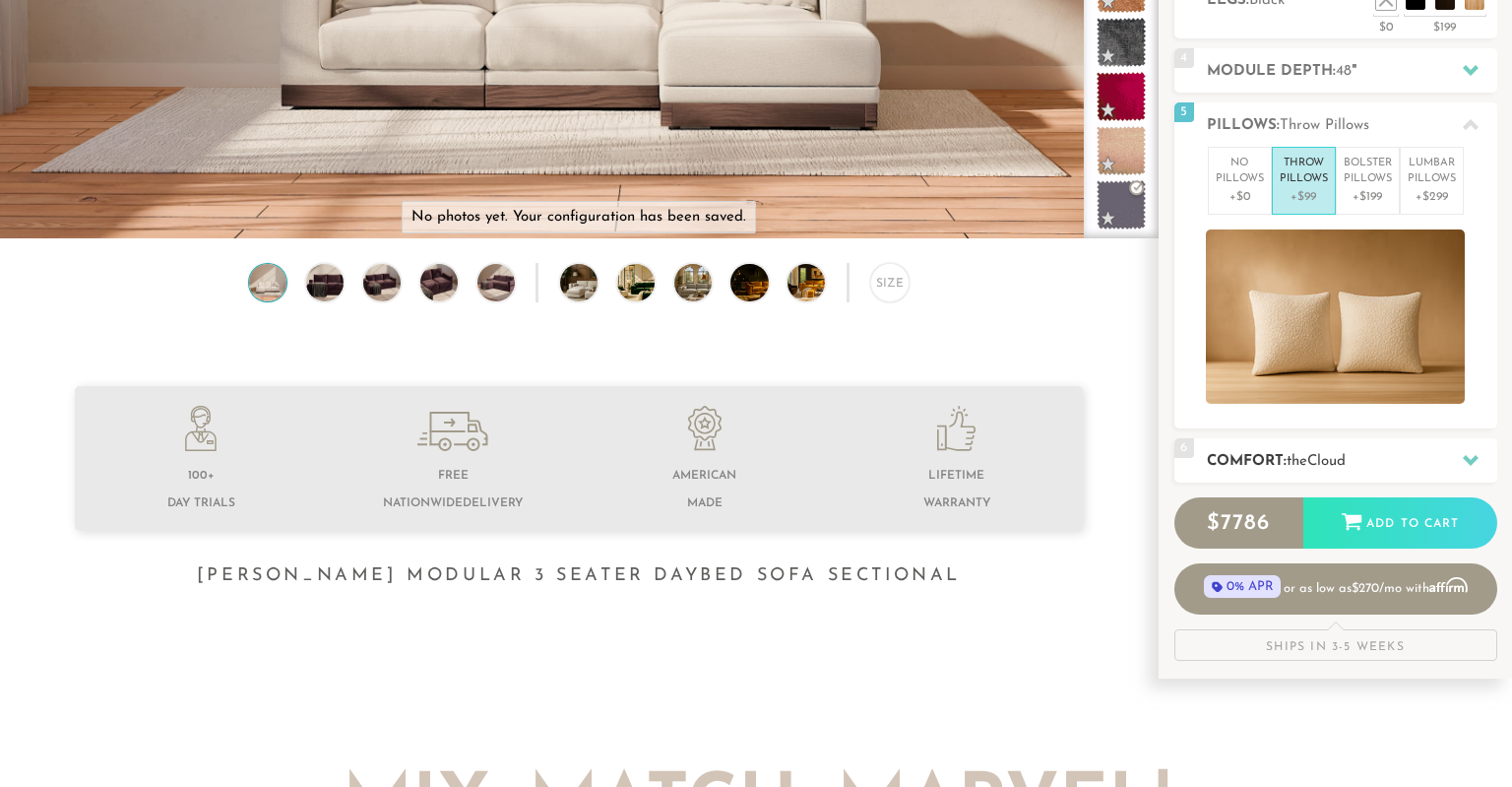 click on "Comfort:  the  Cloud" at bounding box center (1352, 461) 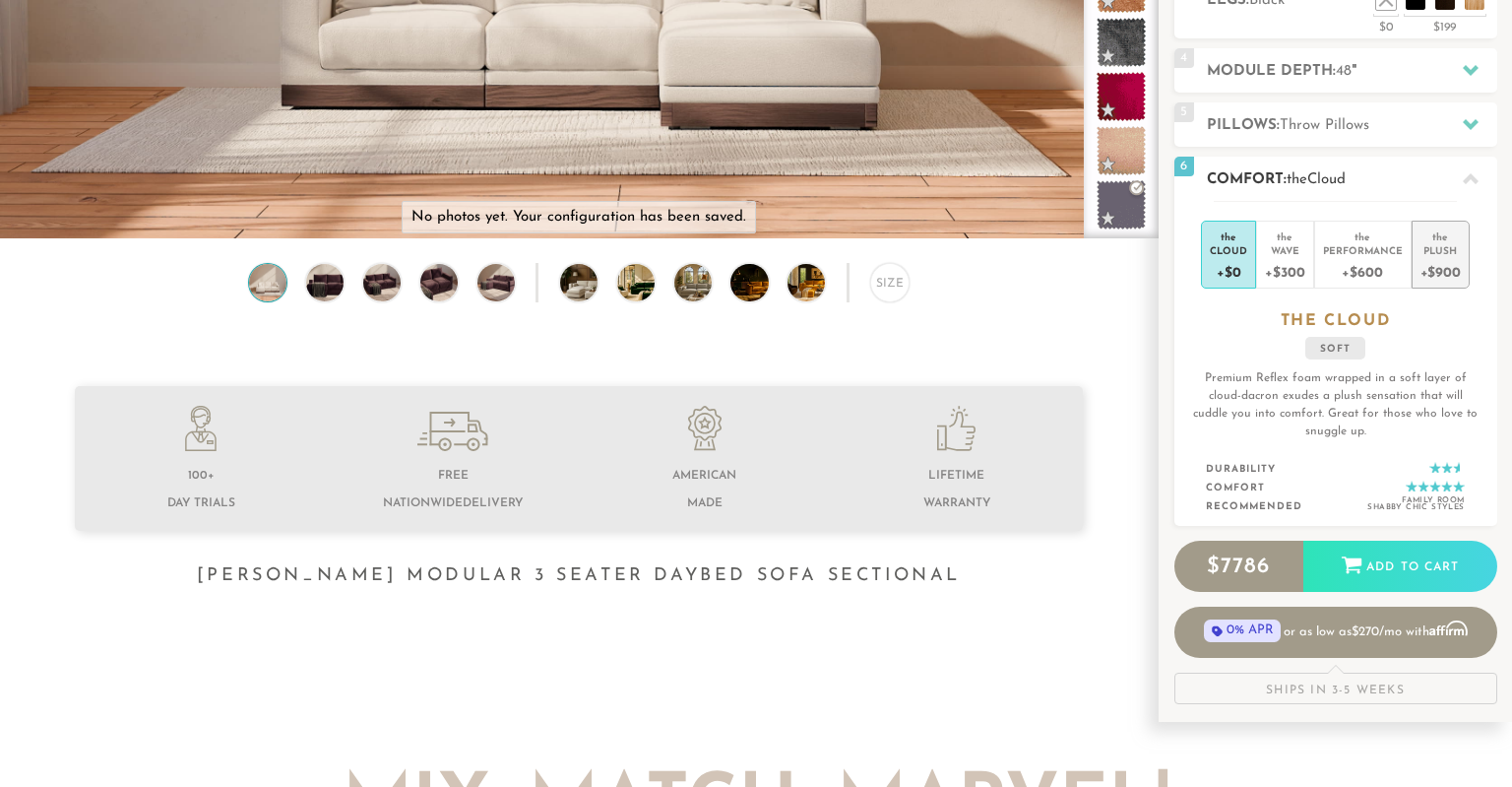 click on "+$900" at bounding box center [1440, 271] 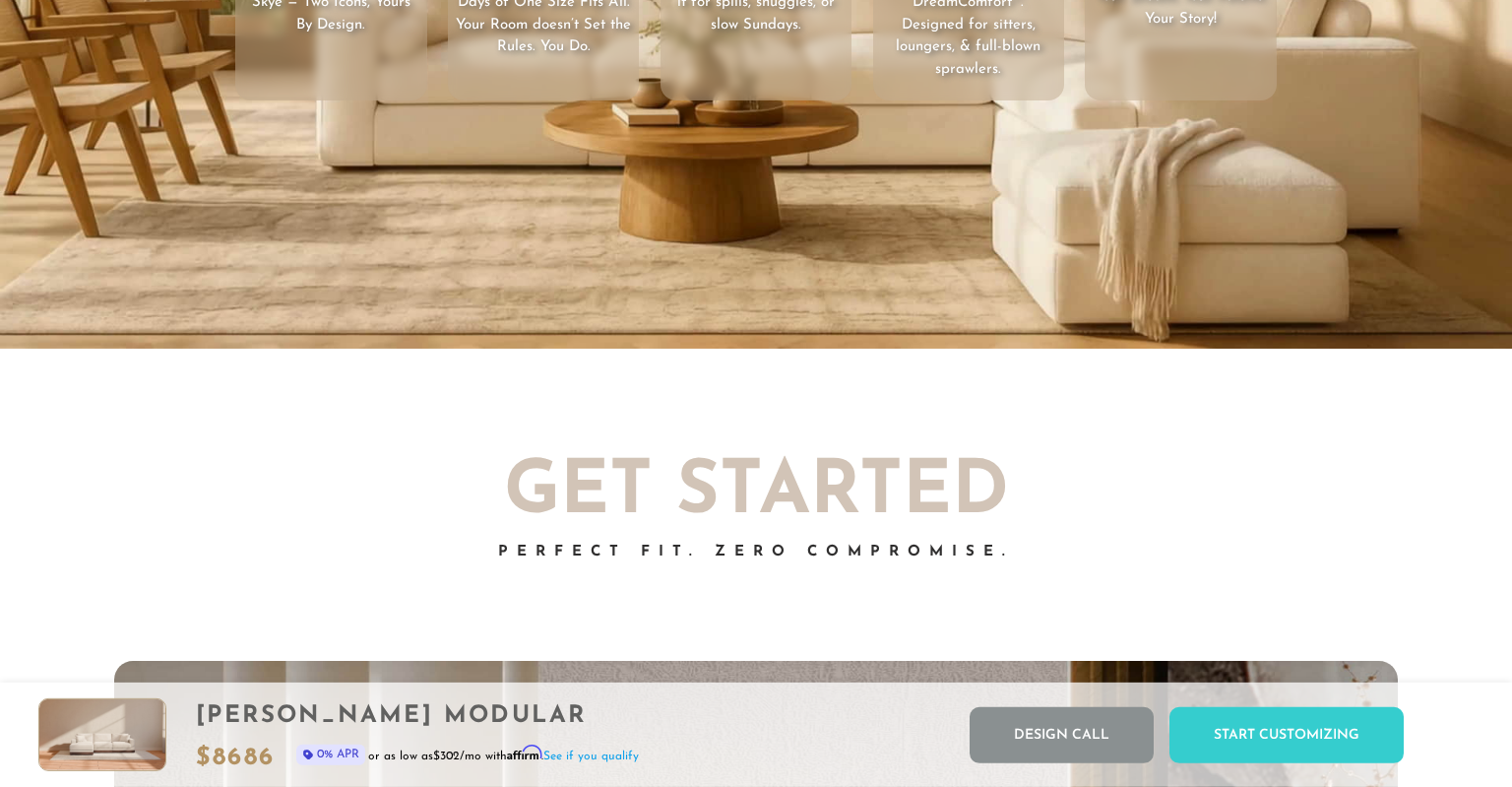 scroll, scrollTop: 3471, scrollLeft: 0, axis: vertical 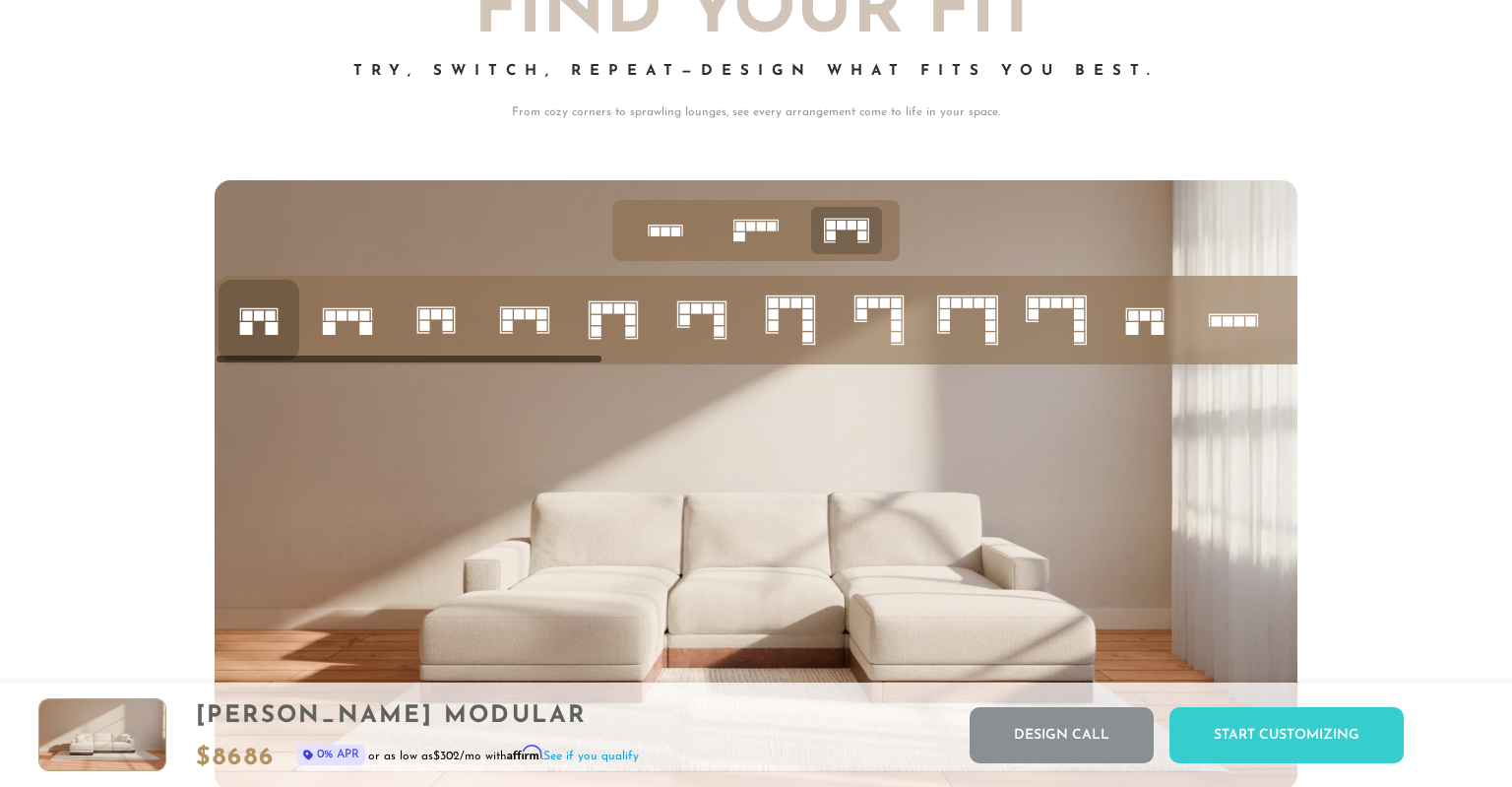 click 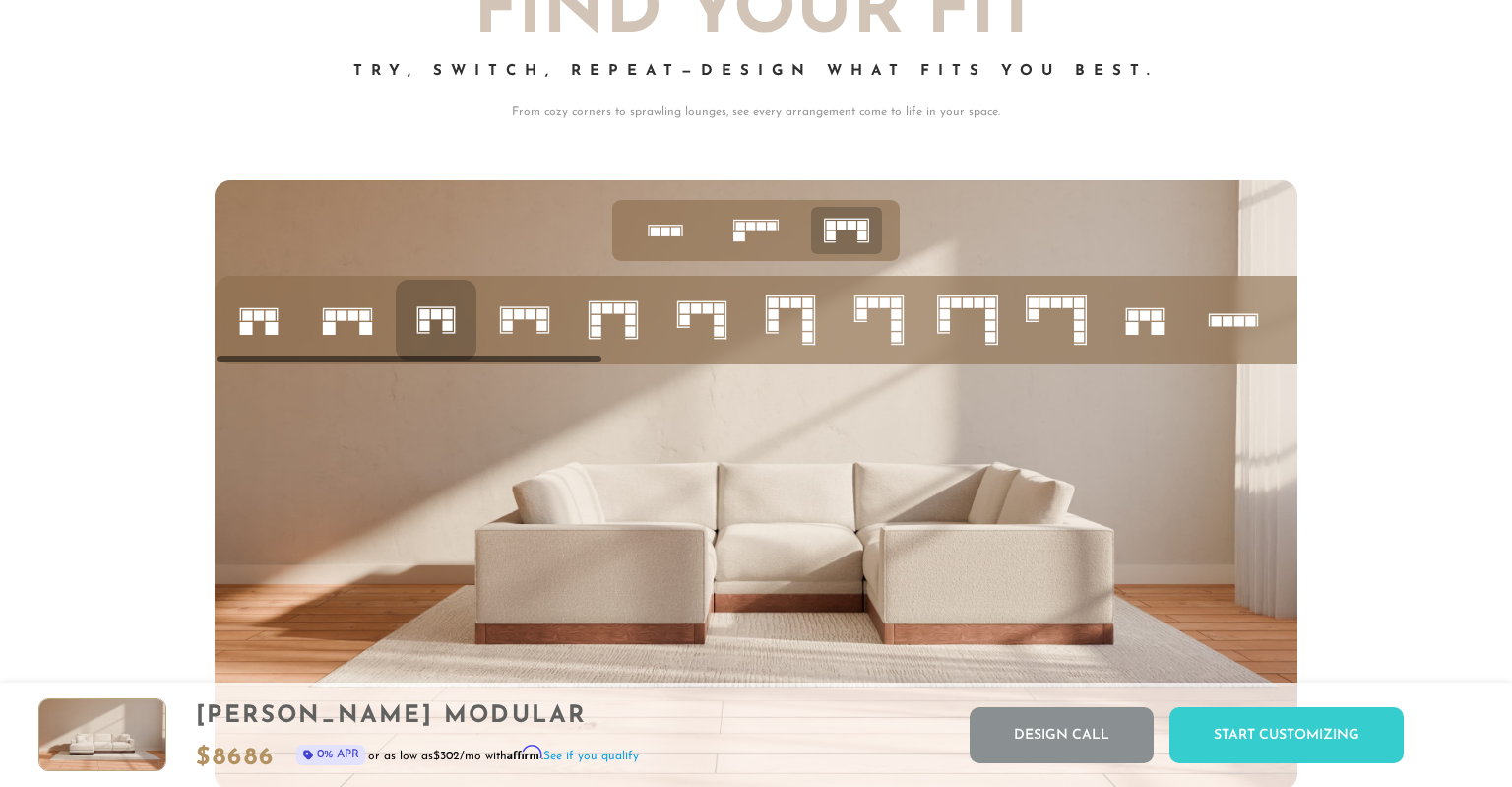 click 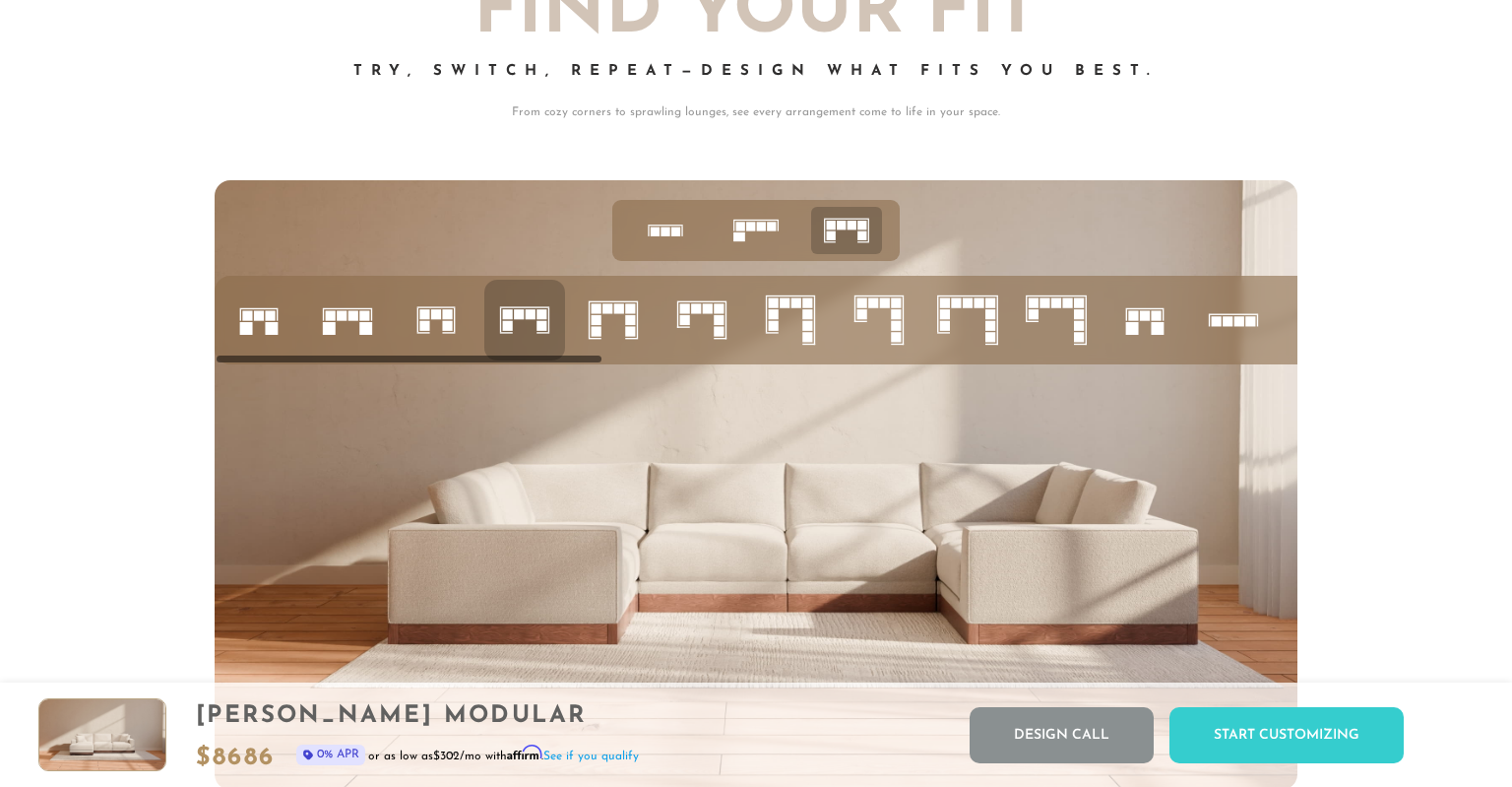 click 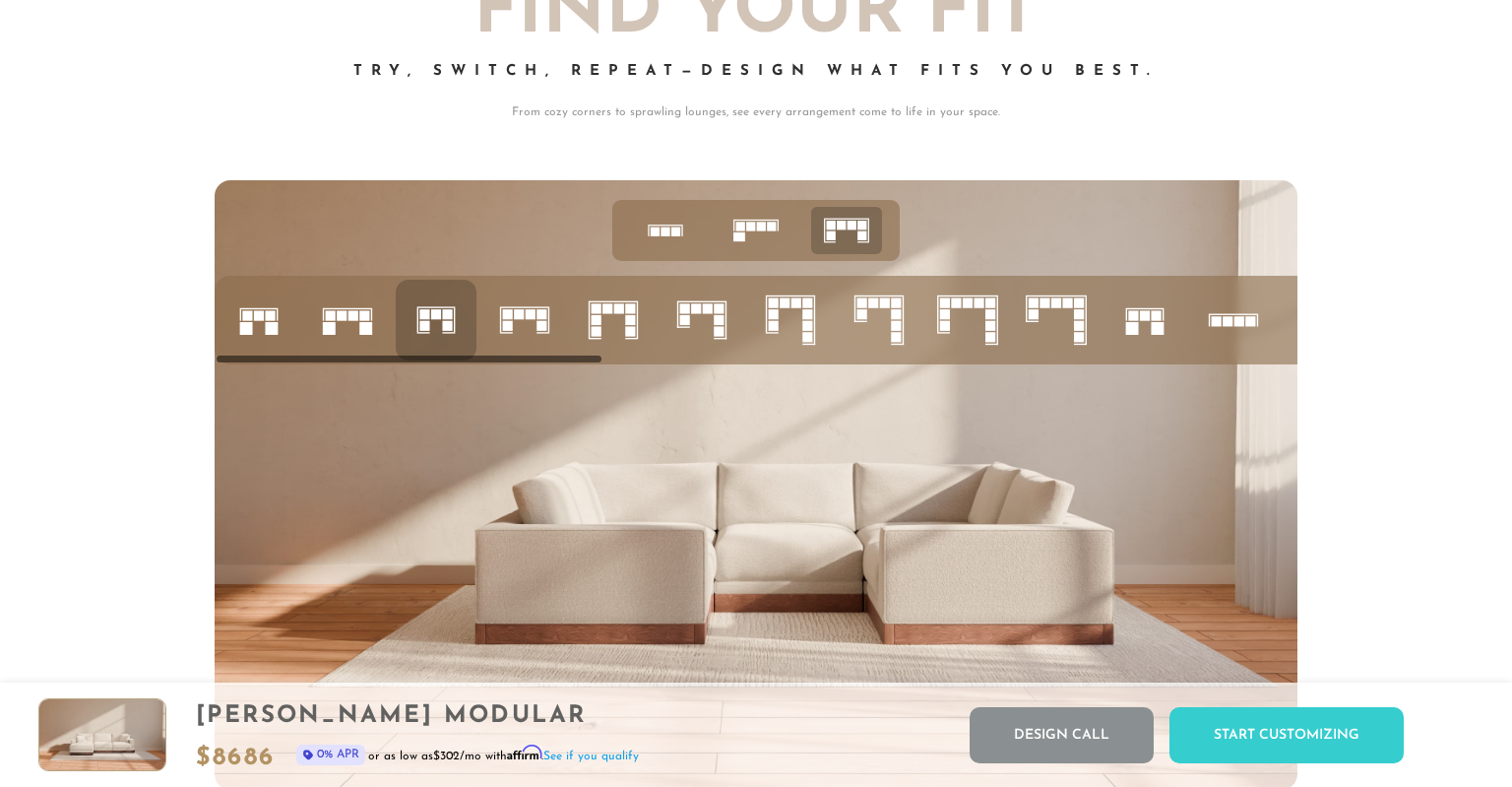 click 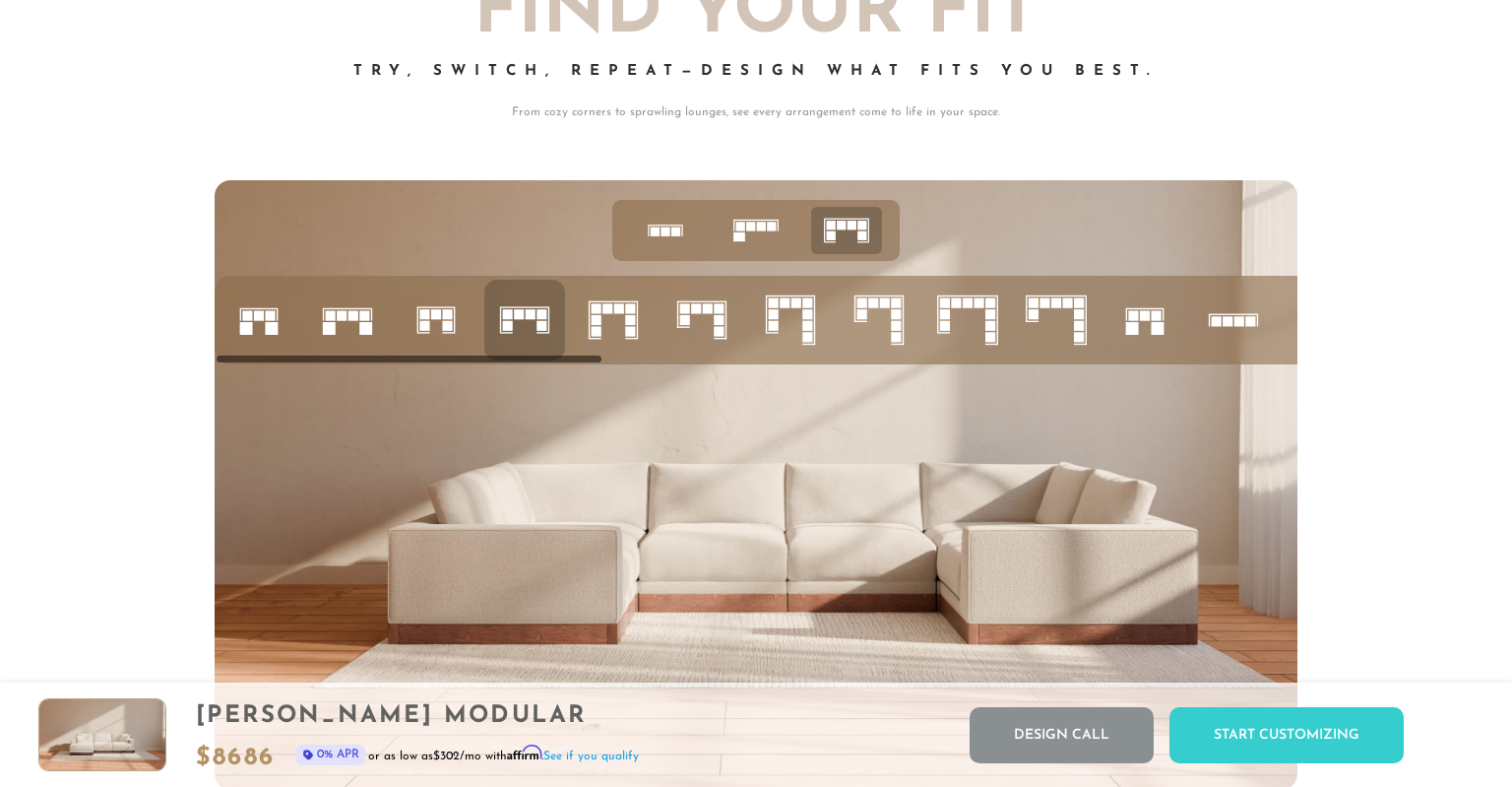 click 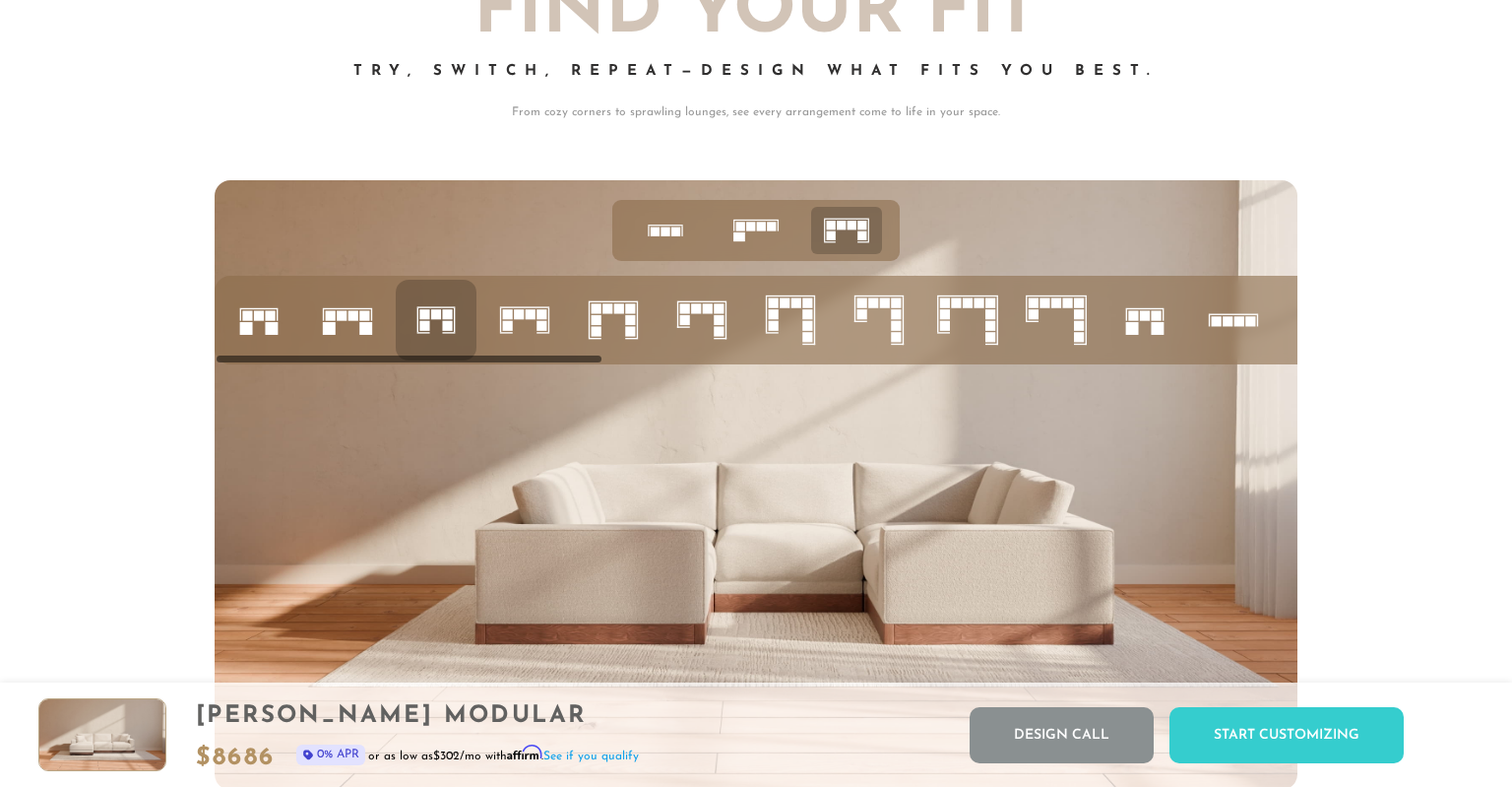 click 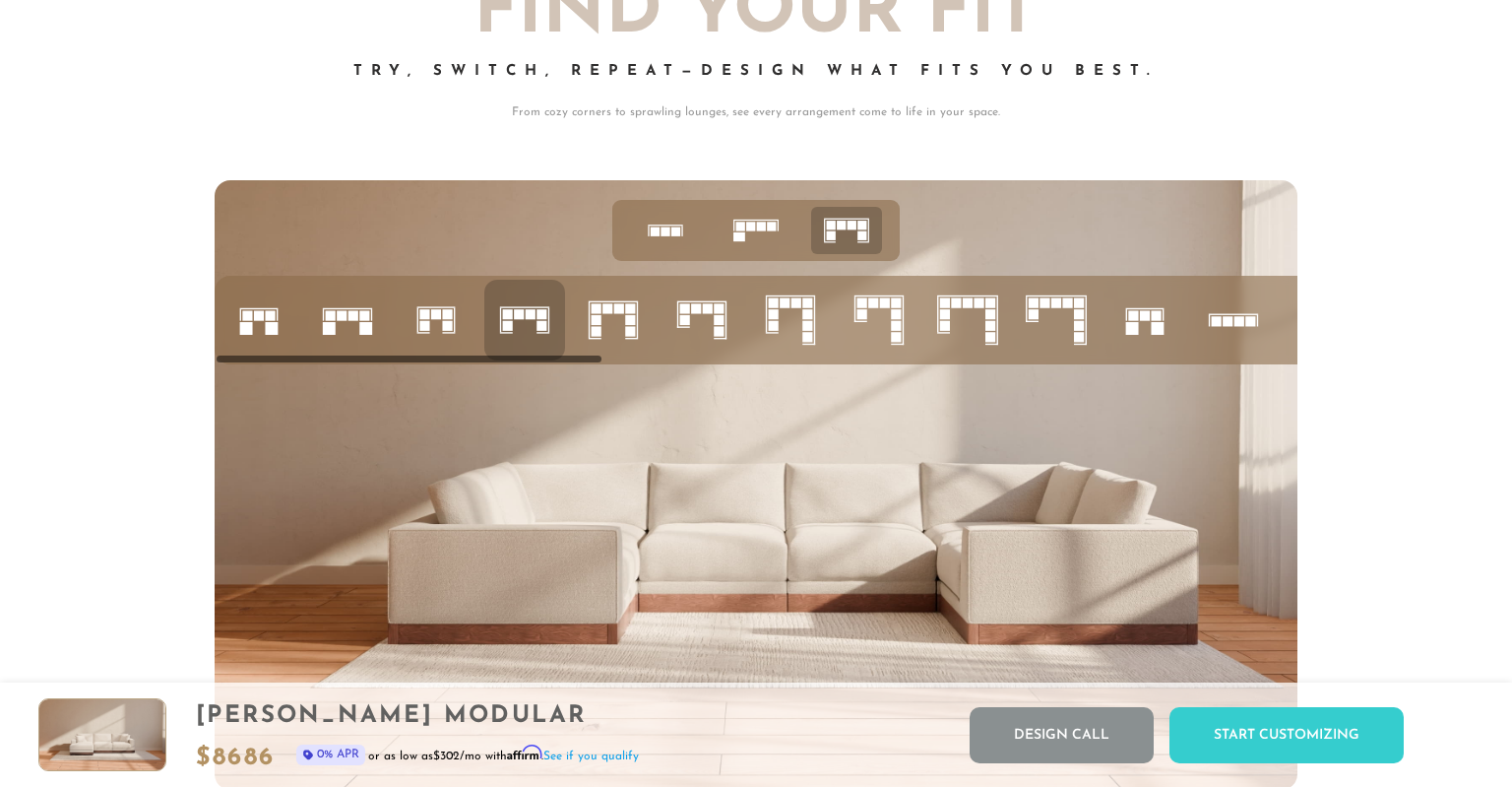 click 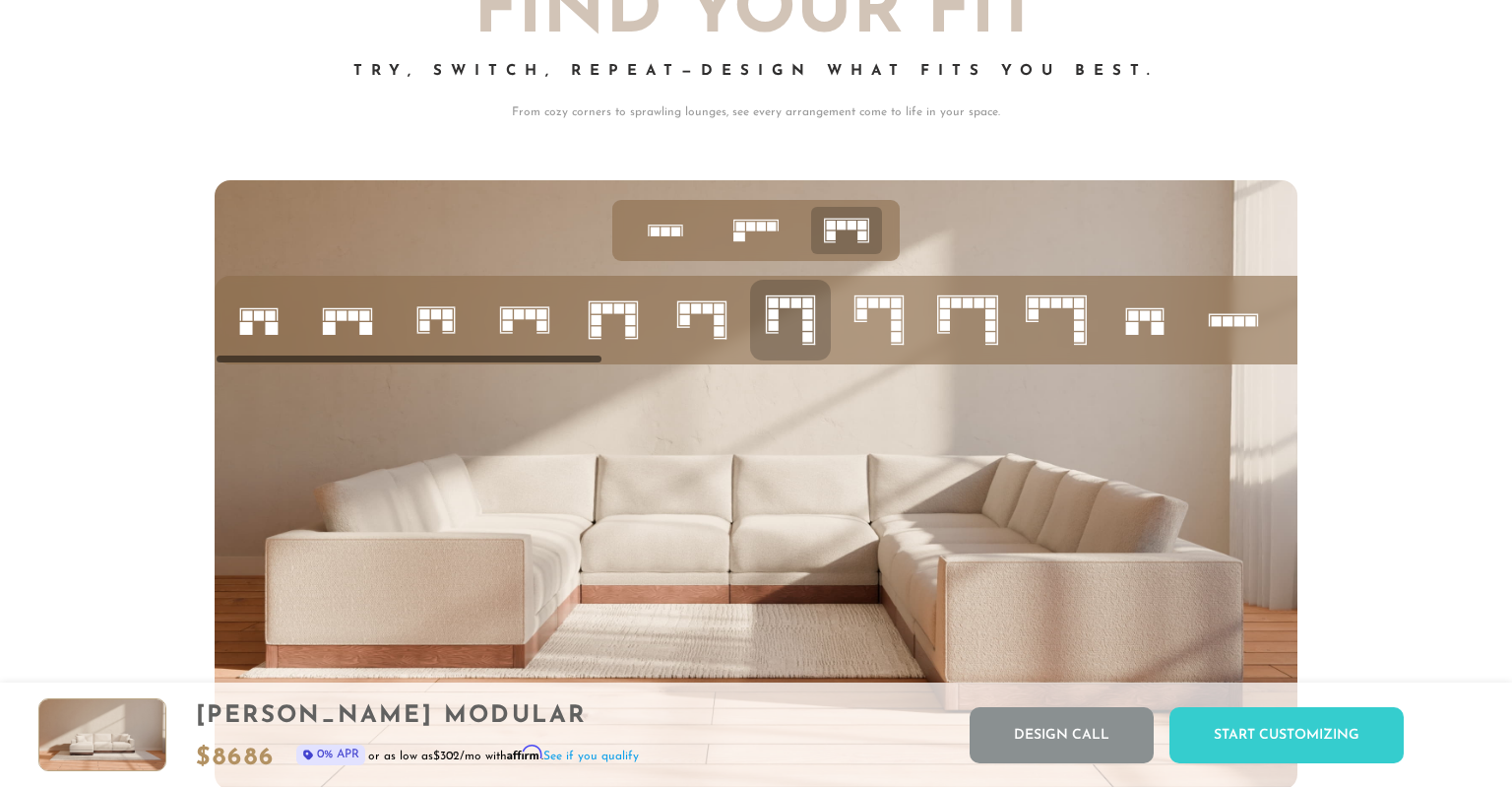 click 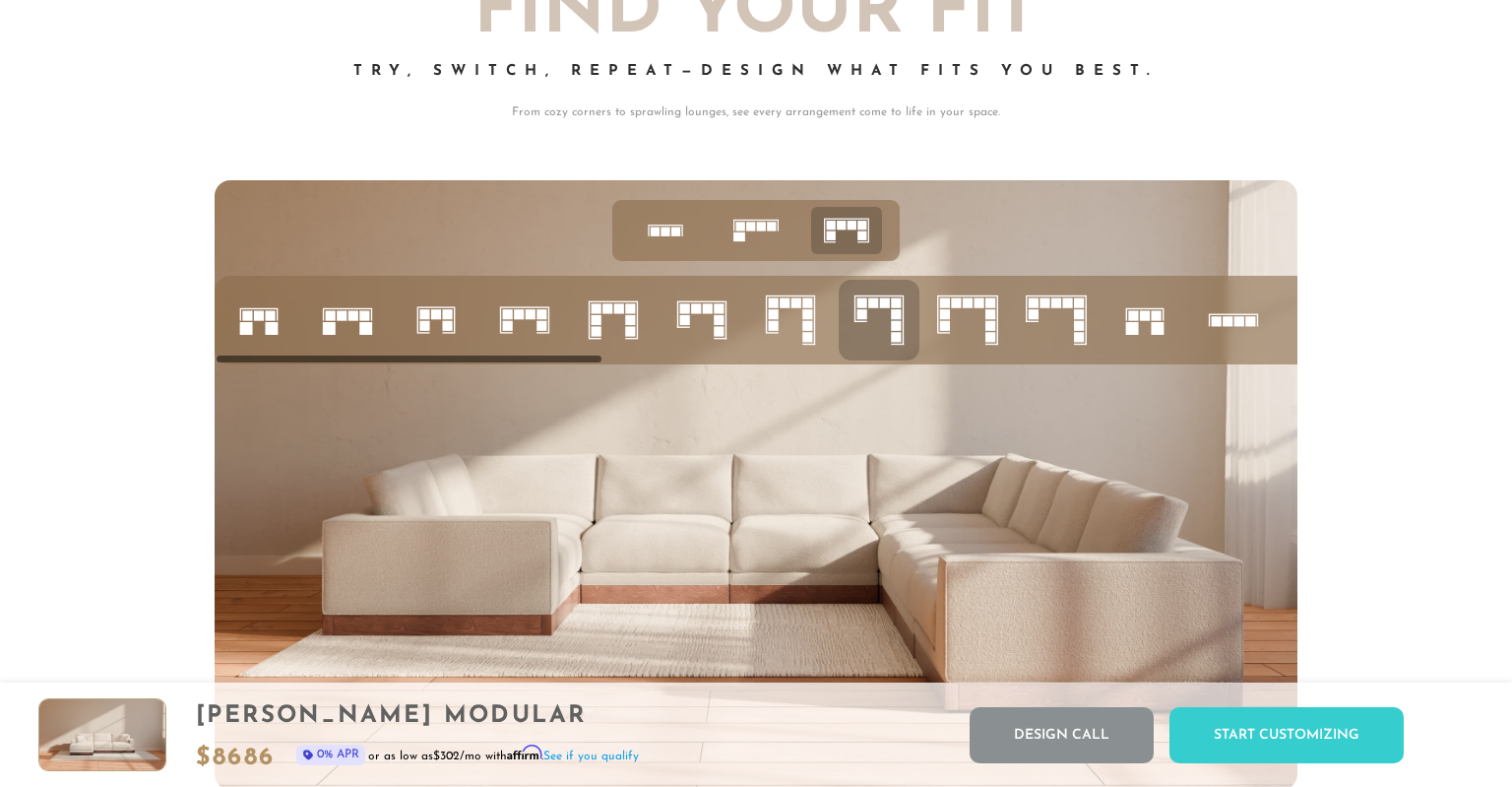 click 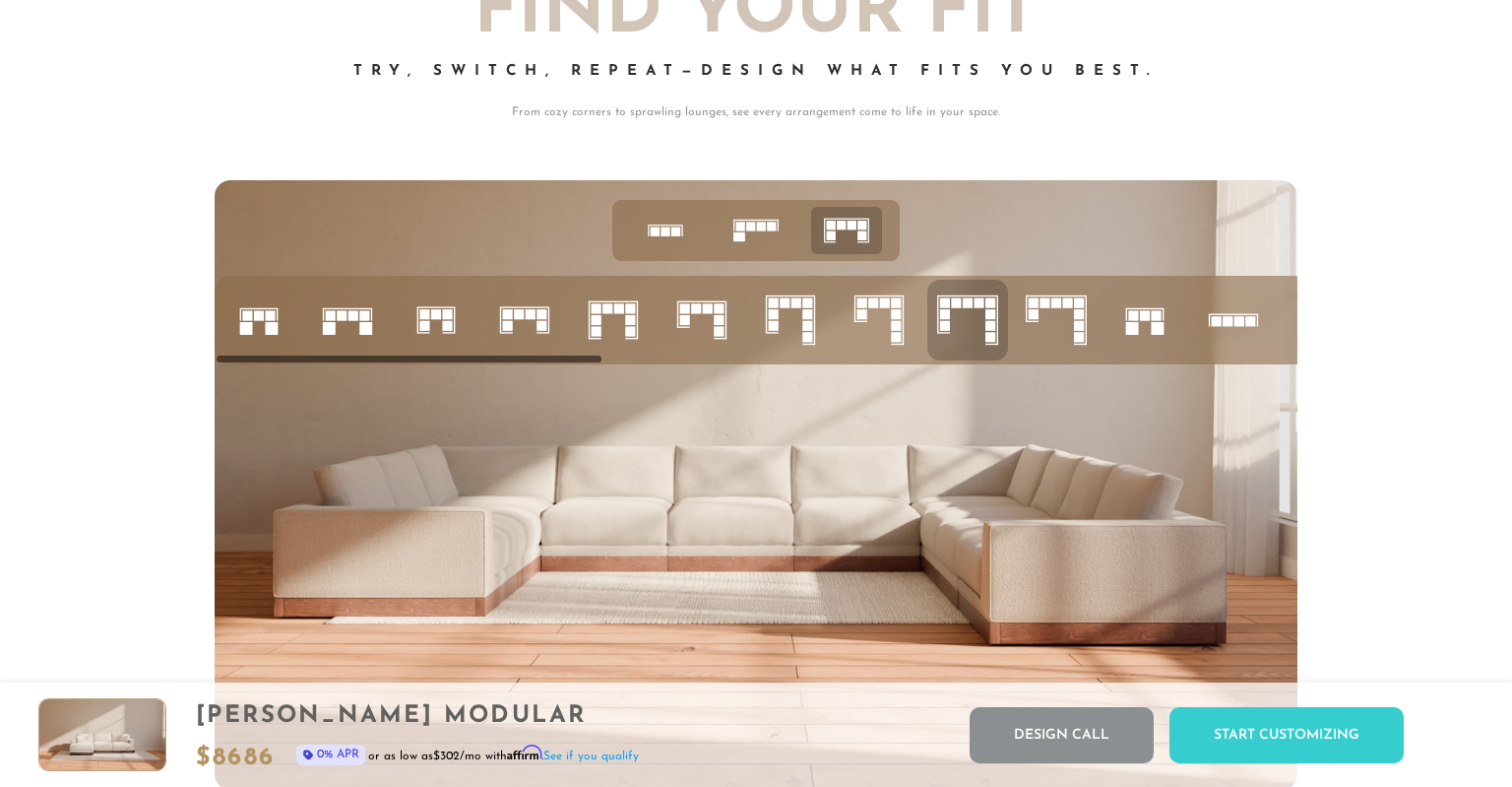 click 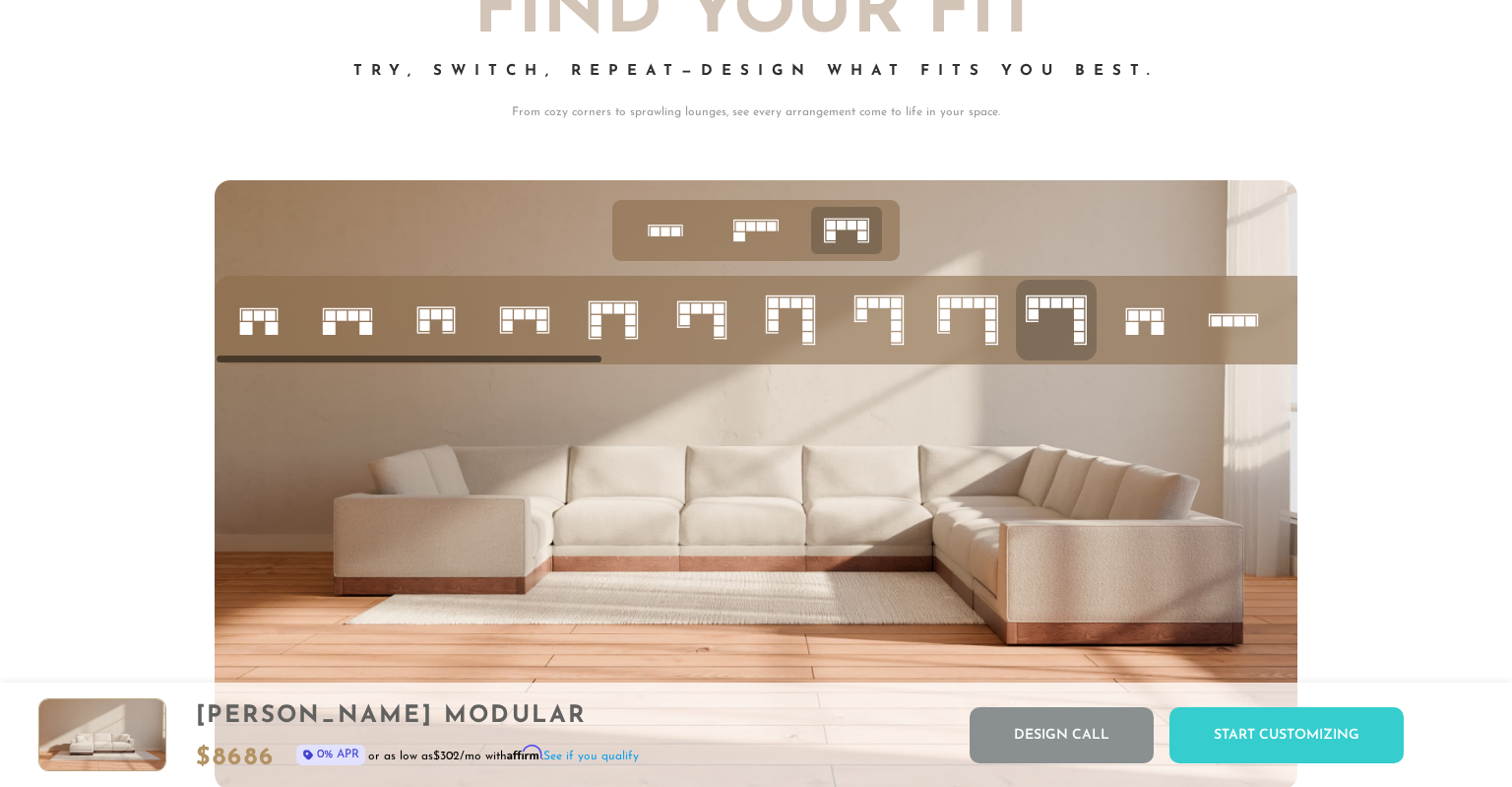 click 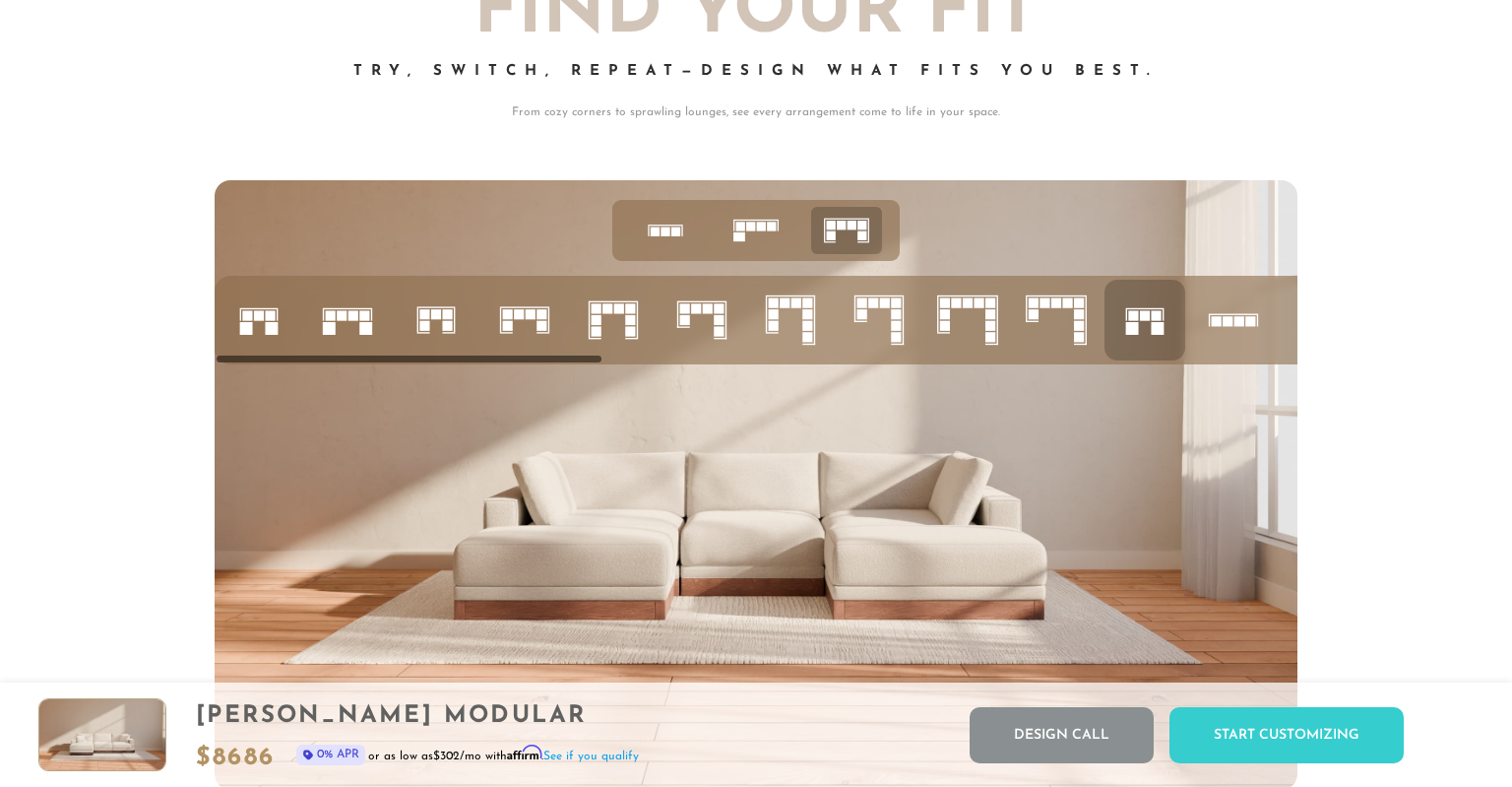 click 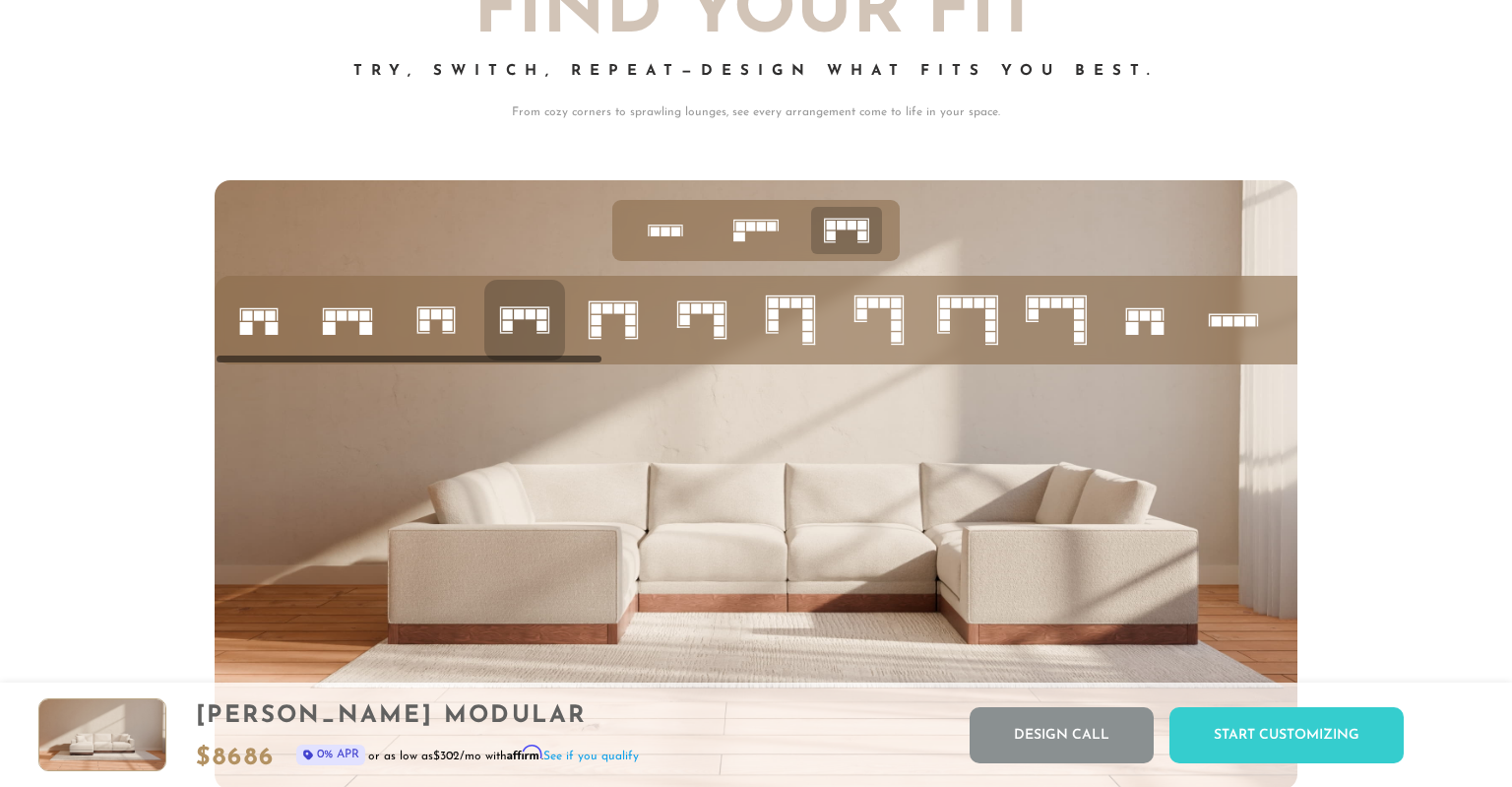 click 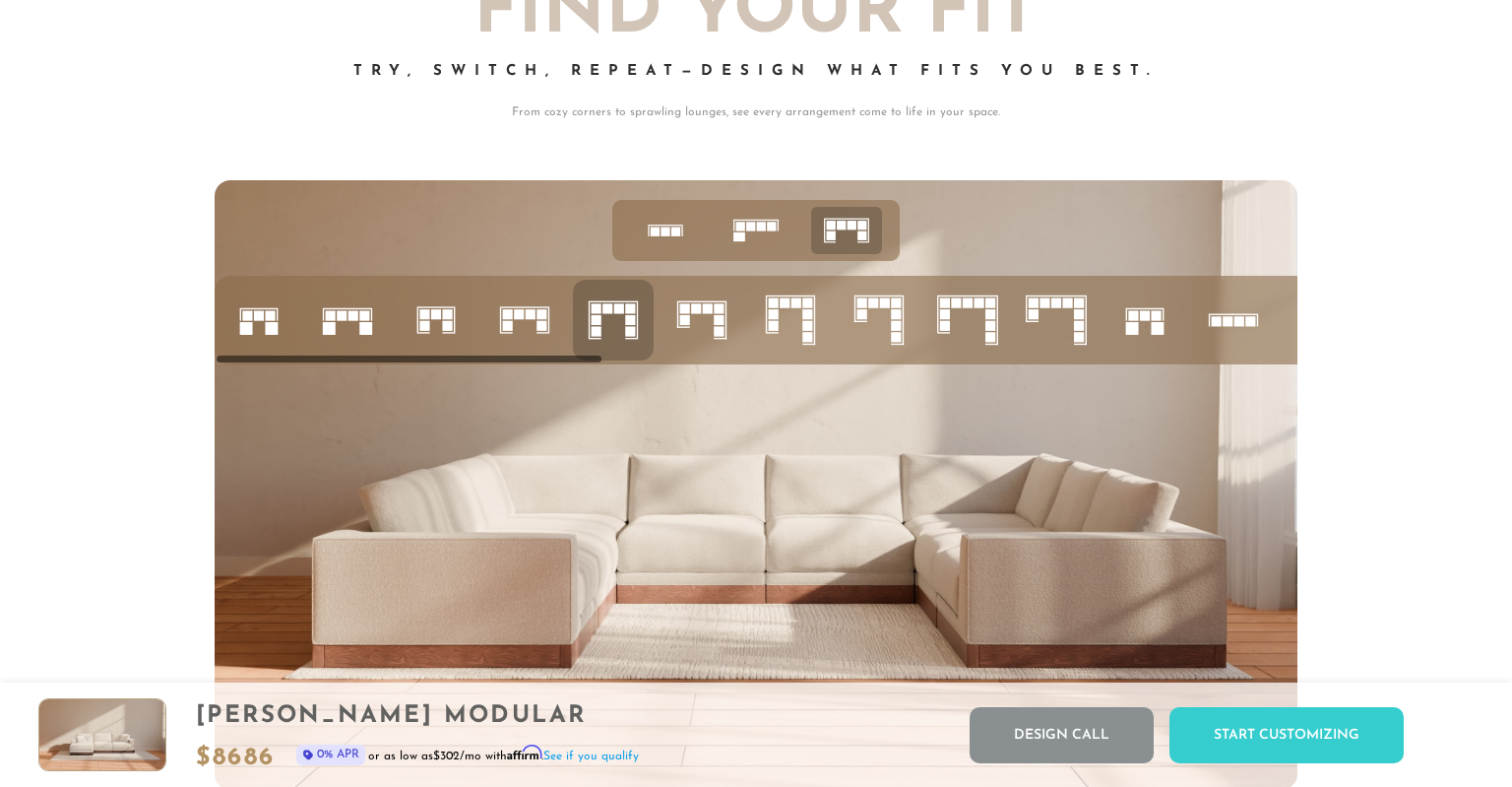 click 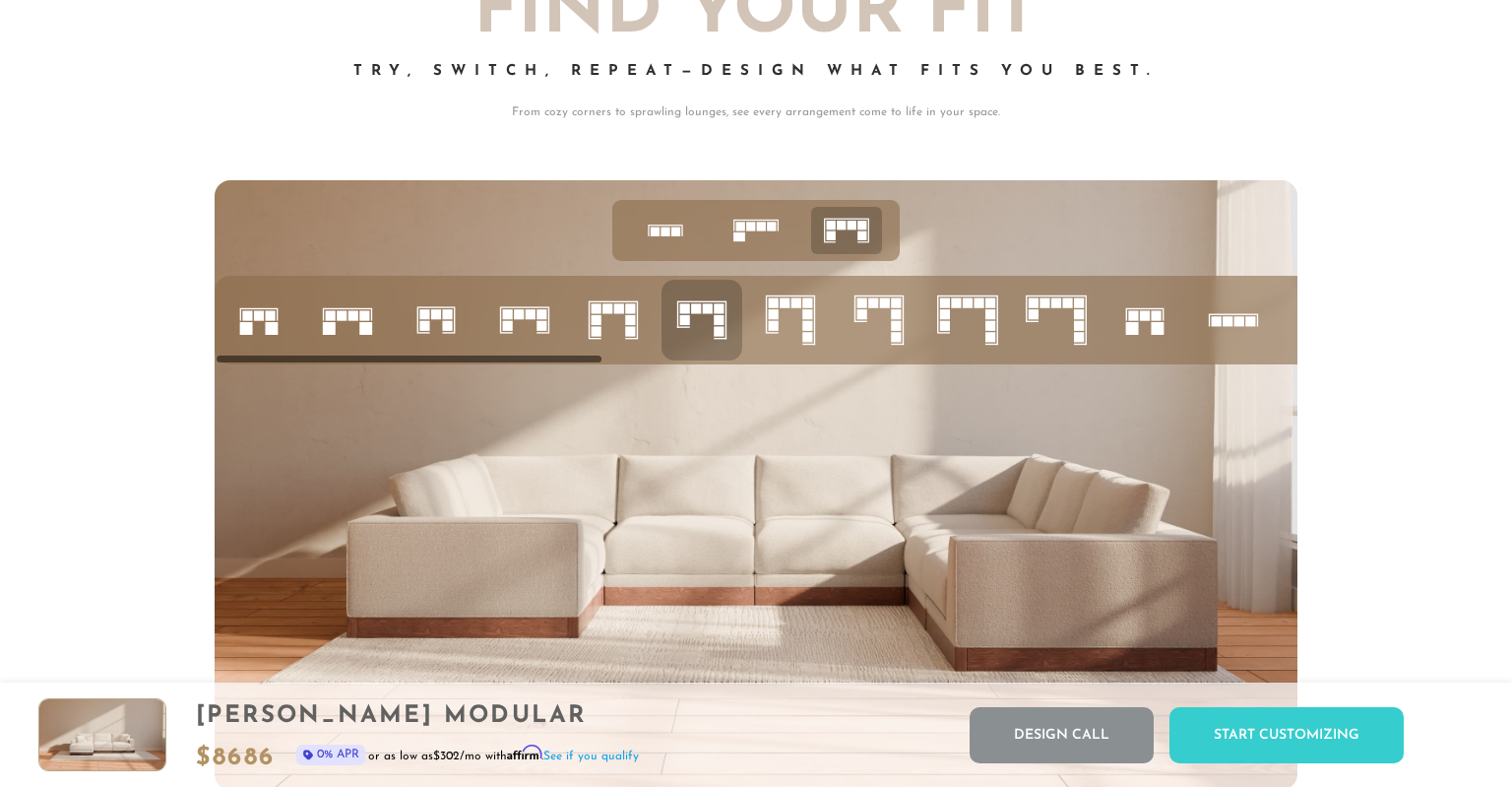 click 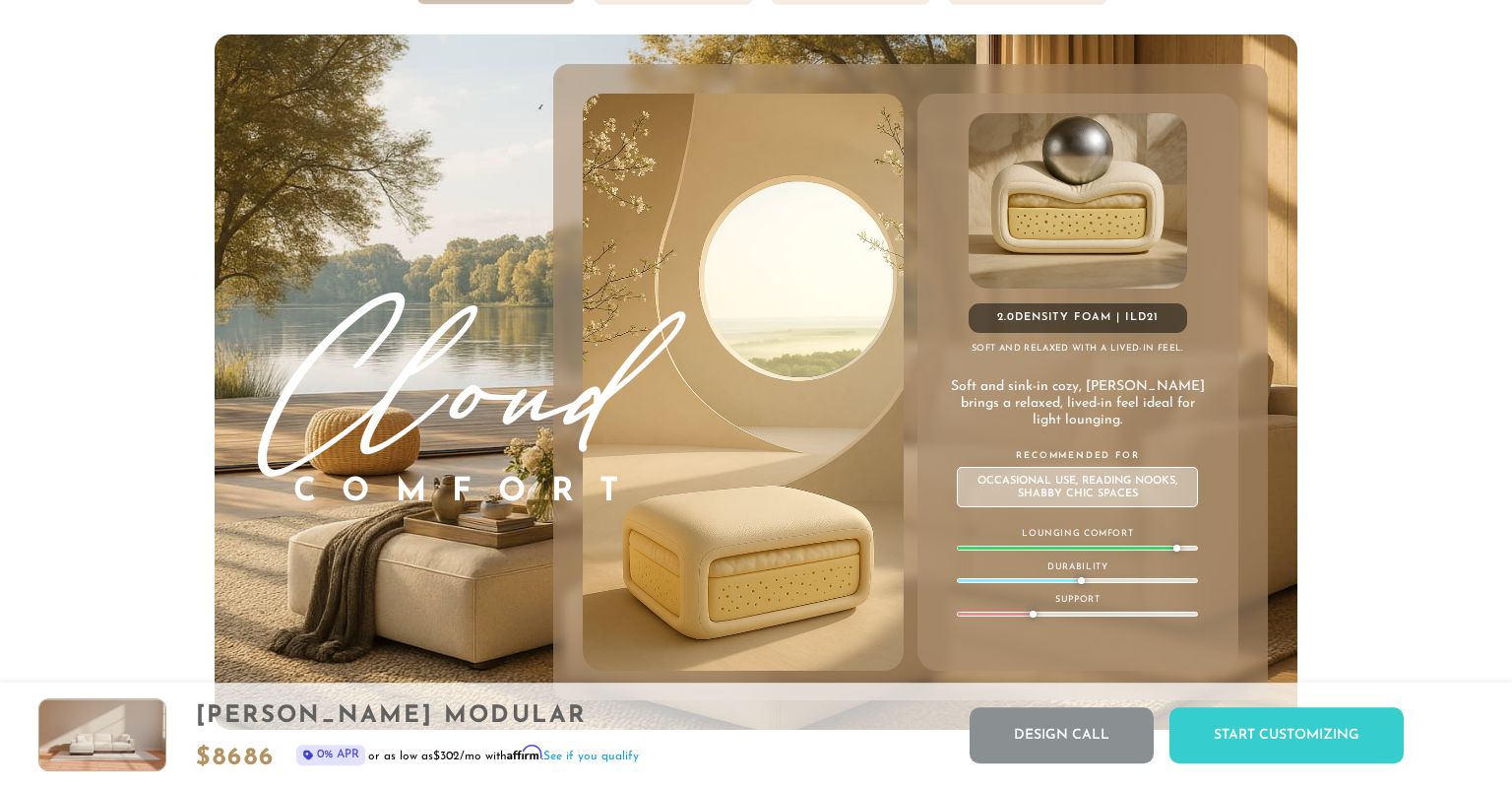 scroll, scrollTop: 10817, scrollLeft: 0, axis: vertical 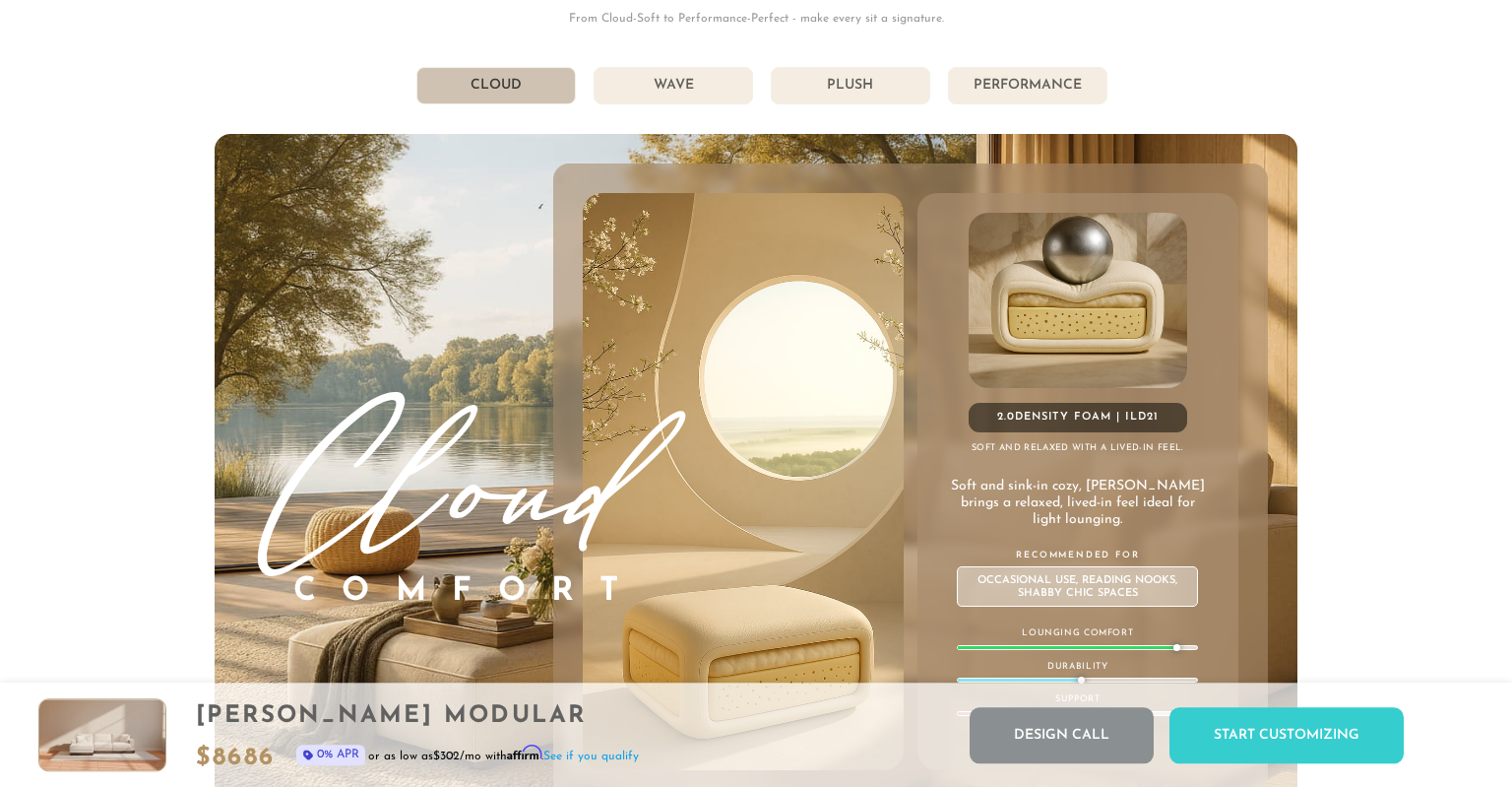 click on "Wave" at bounding box center [673, 86] 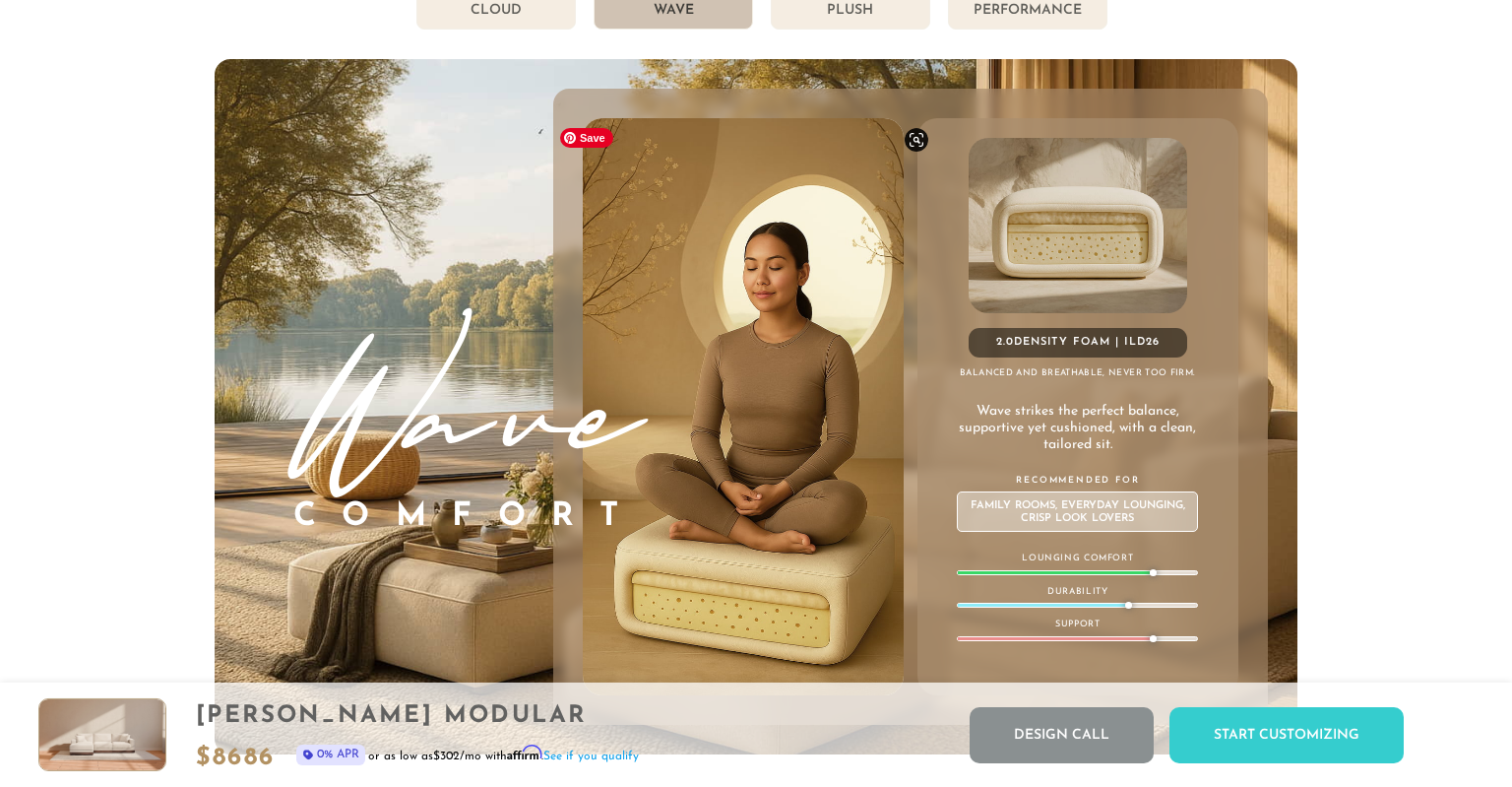 scroll, scrollTop: 10756, scrollLeft: 0, axis: vertical 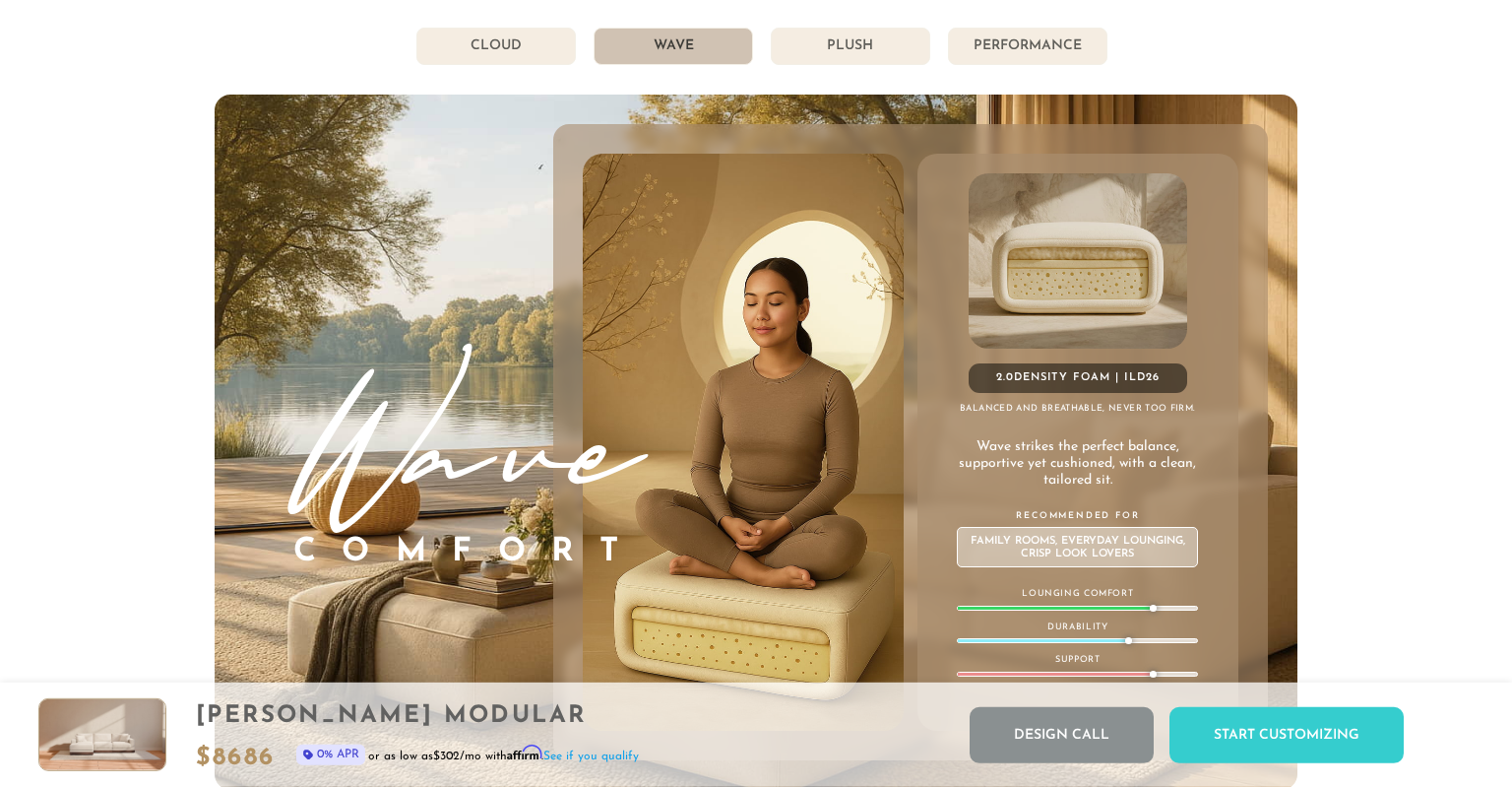 click on "Plush" at bounding box center (850, 46) 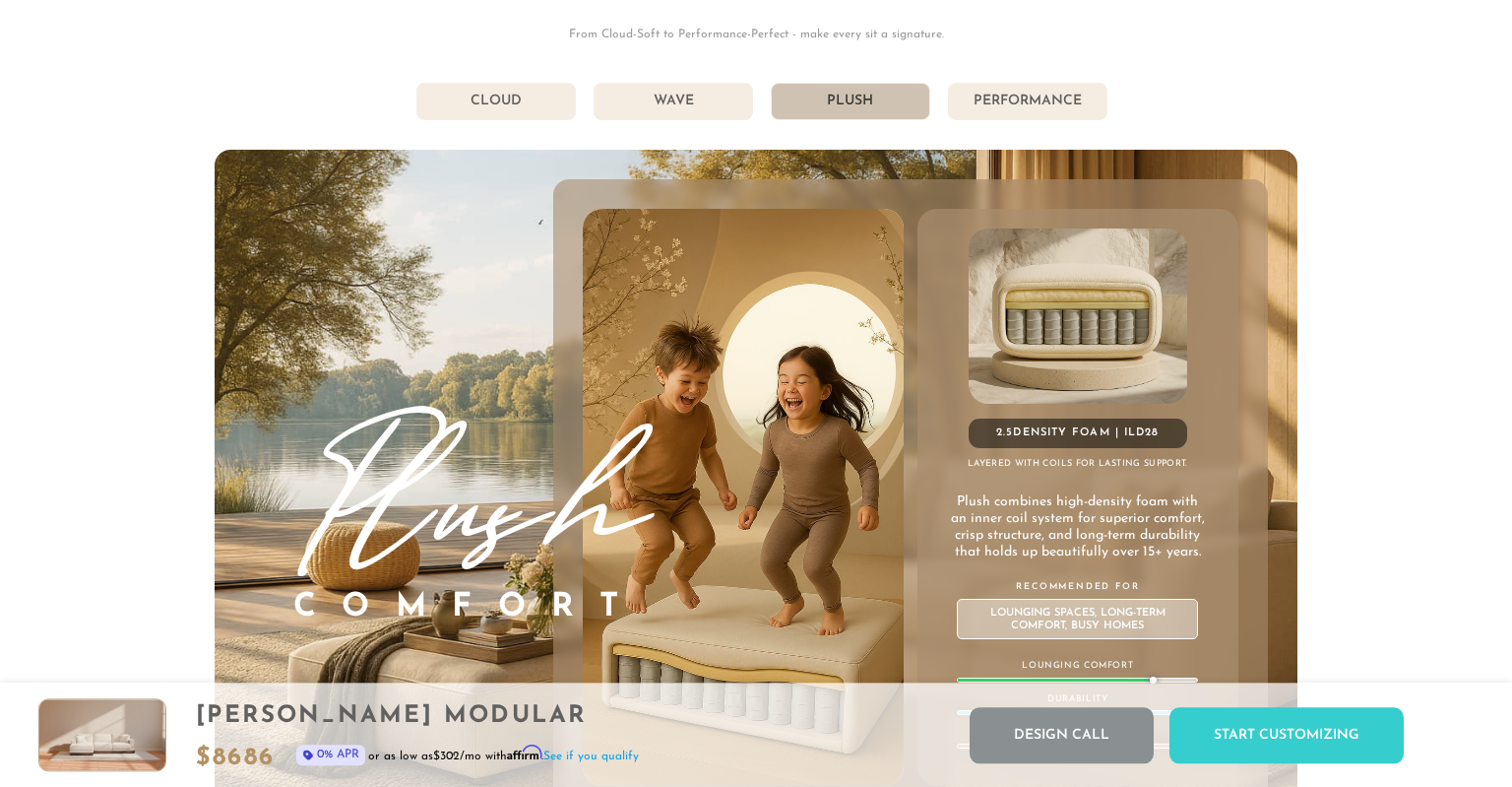scroll, scrollTop: 10699, scrollLeft: 0, axis: vertical 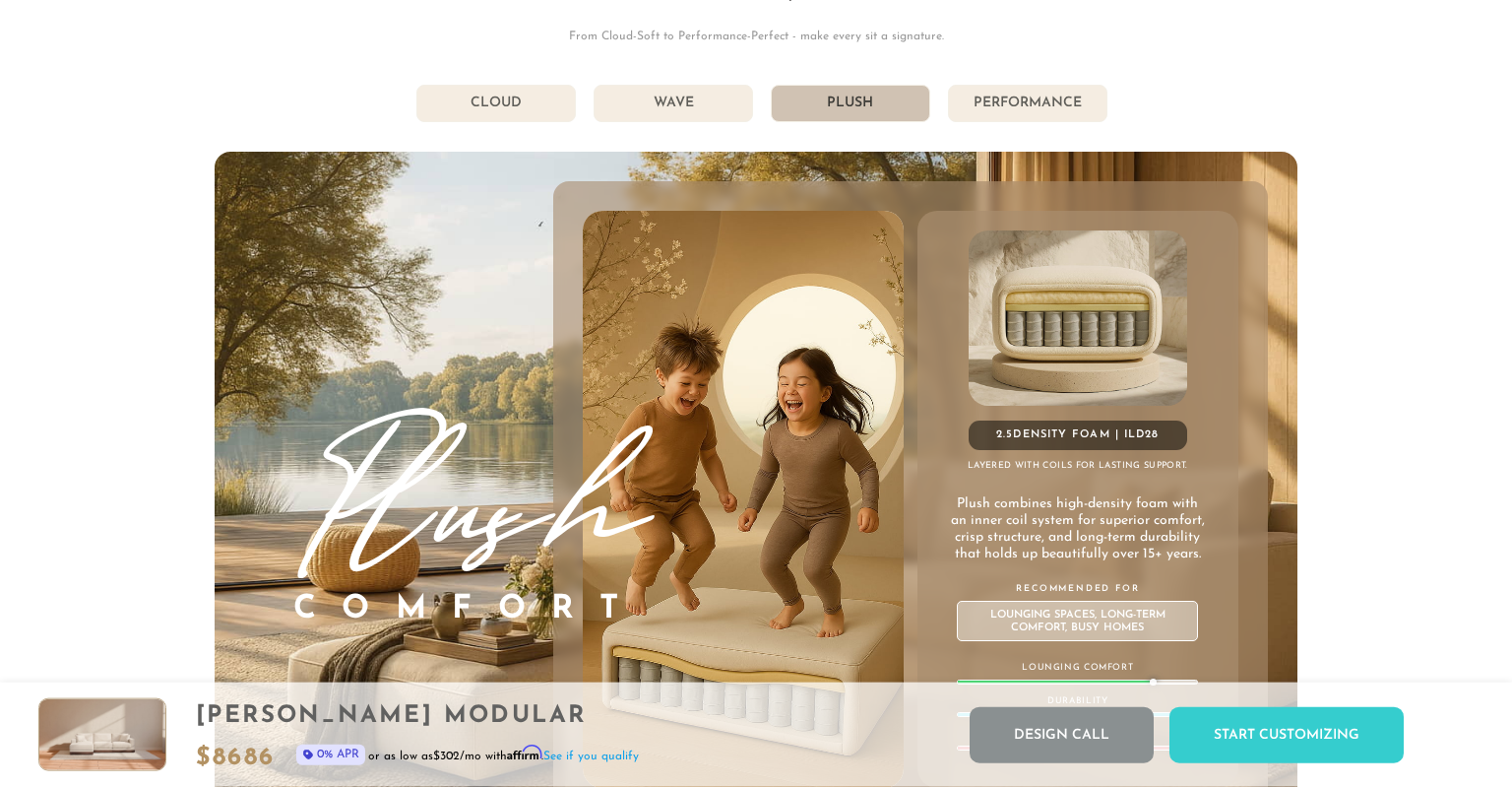 click on "Performance" at bounding box center [1028, 103] 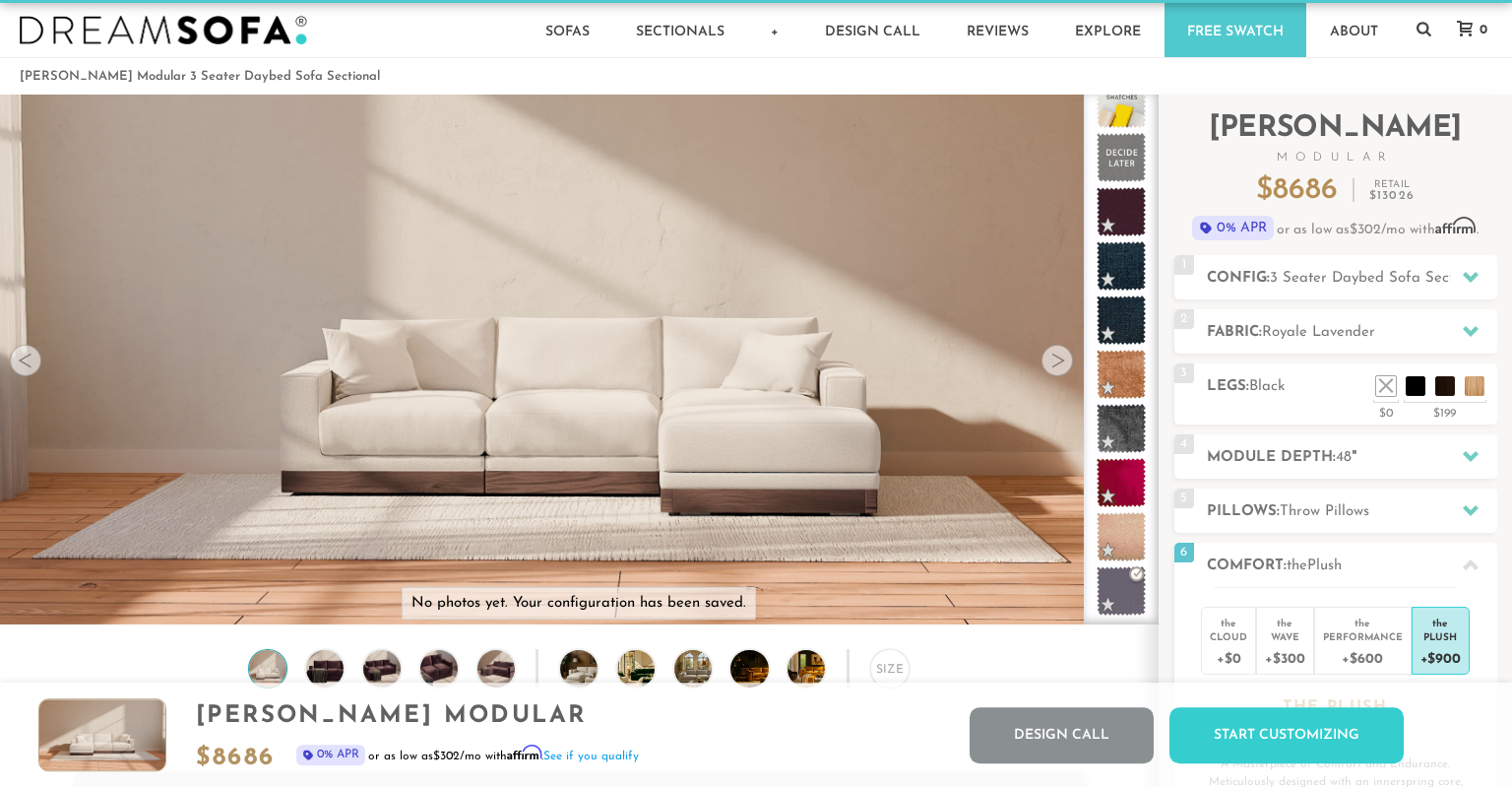 scroll, scrollTop: 0, scrollLeft: 0, axis: both 